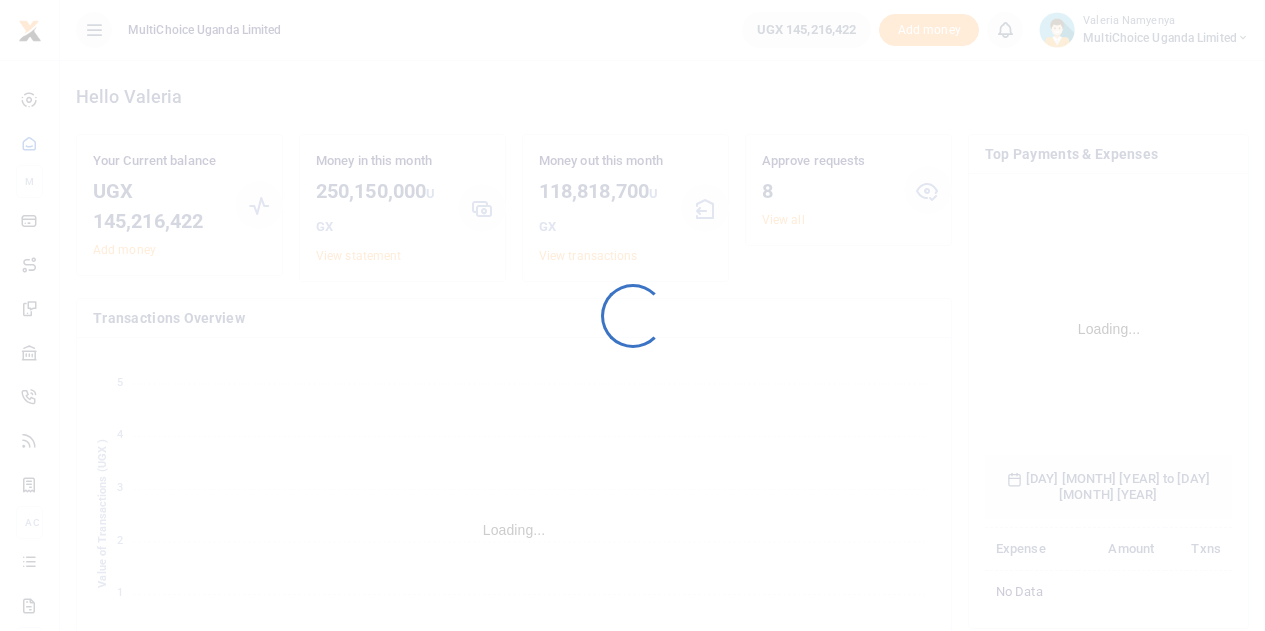 scroll, scrollTop: 0, scrollLeft: 0, axis: both 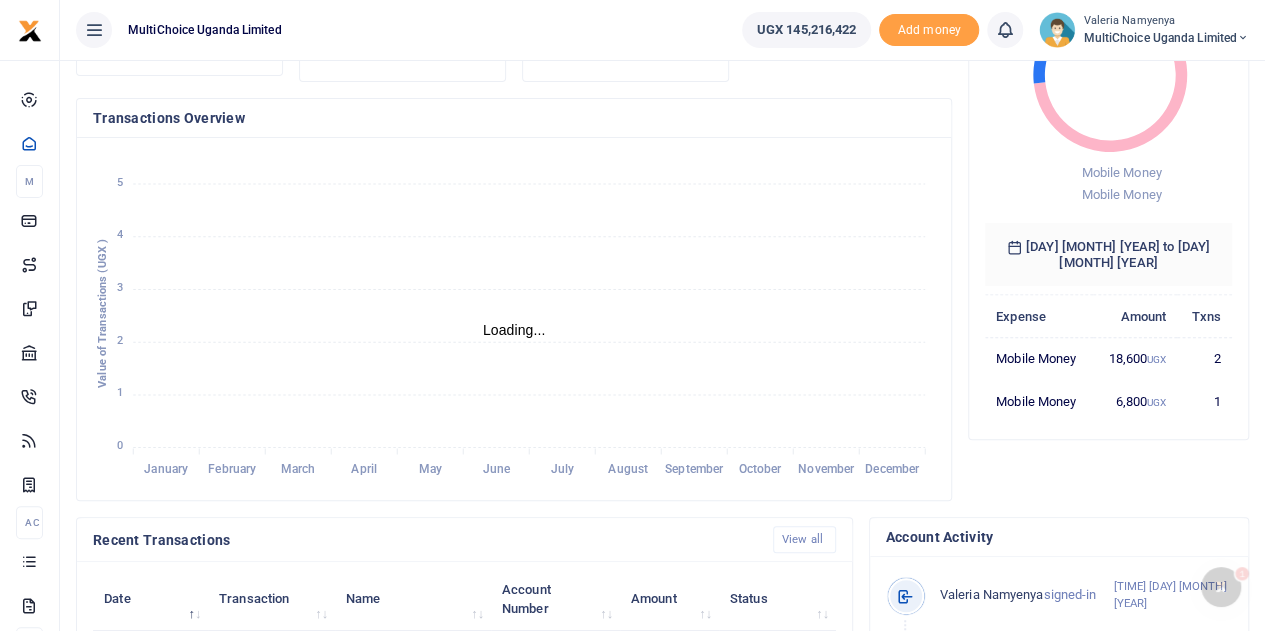 click on "MultiChoice Uganda Limited" at bounding box center (1166, 38) 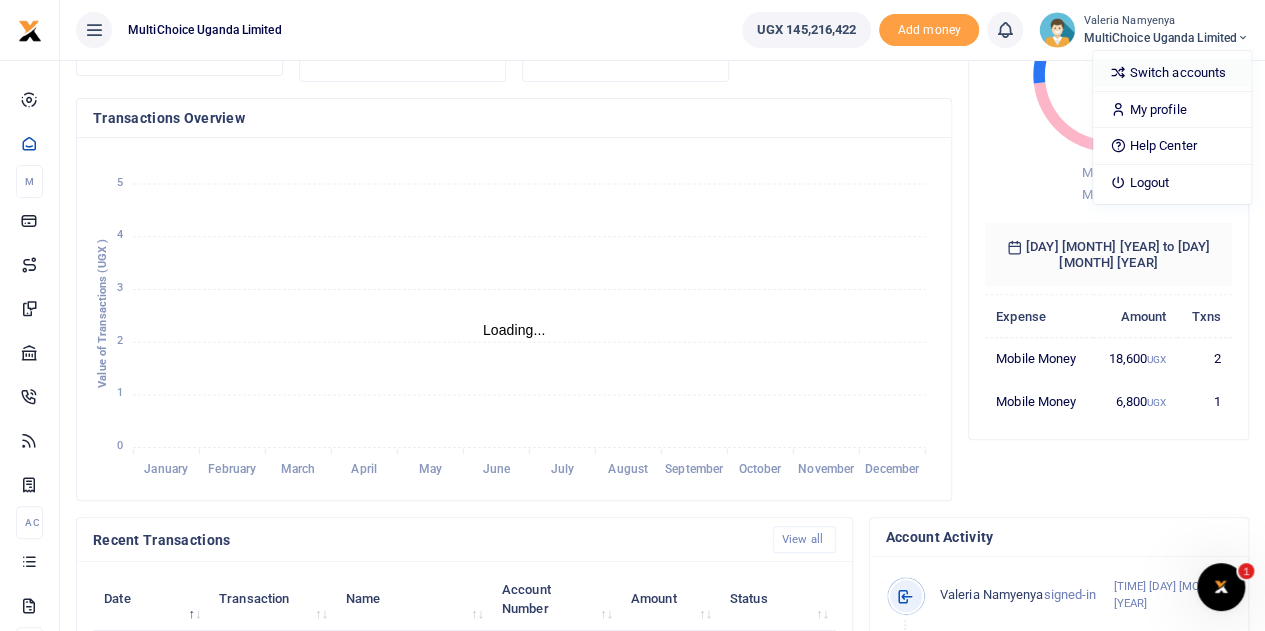click on "Switch accounts" at bounding box center [1172, 73] 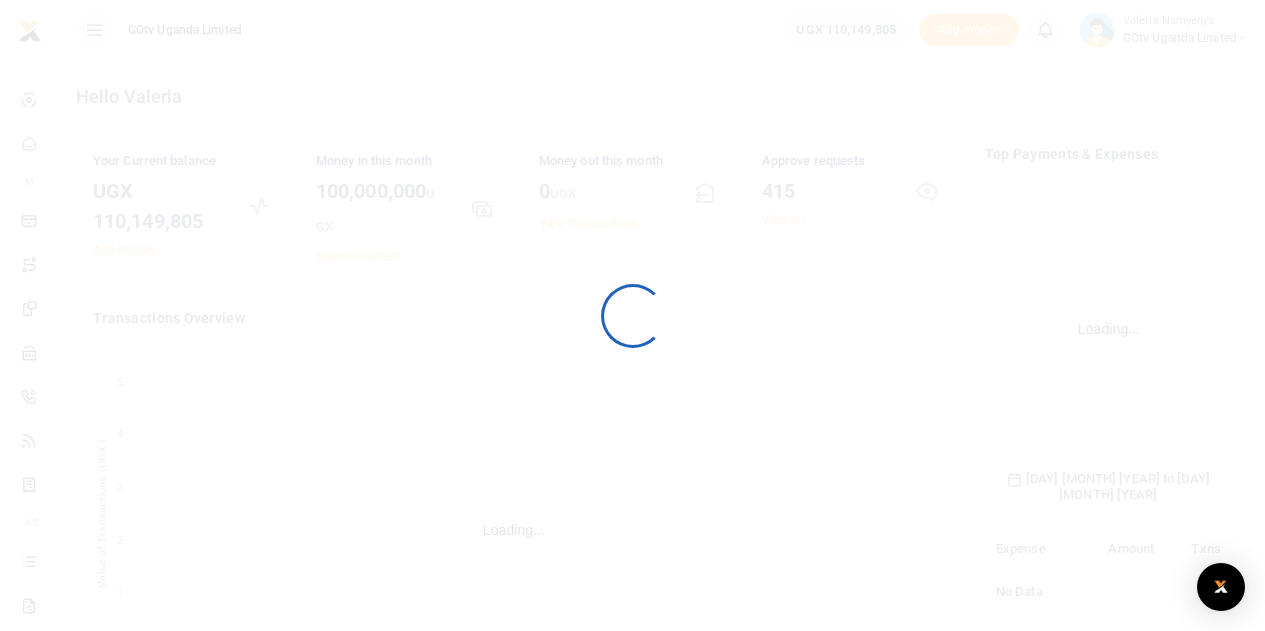 scroll, scrollTop: 0, scrollLeft: 0, axis: both 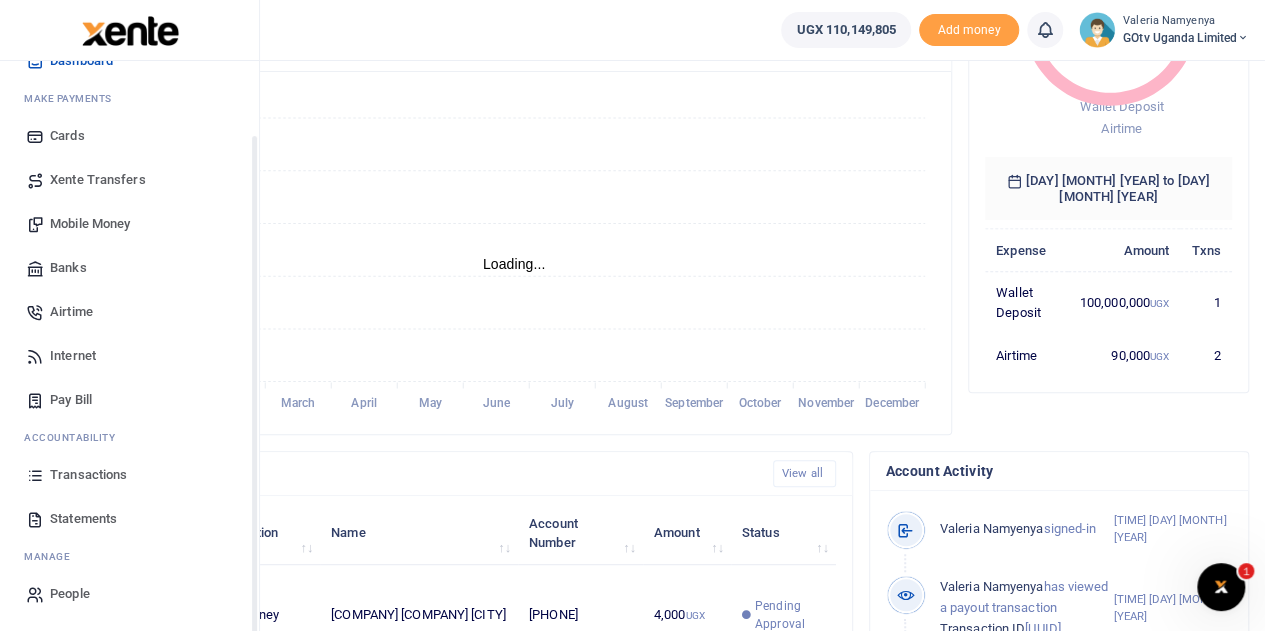 click on "Transactions" at bounding box center (88, 475) 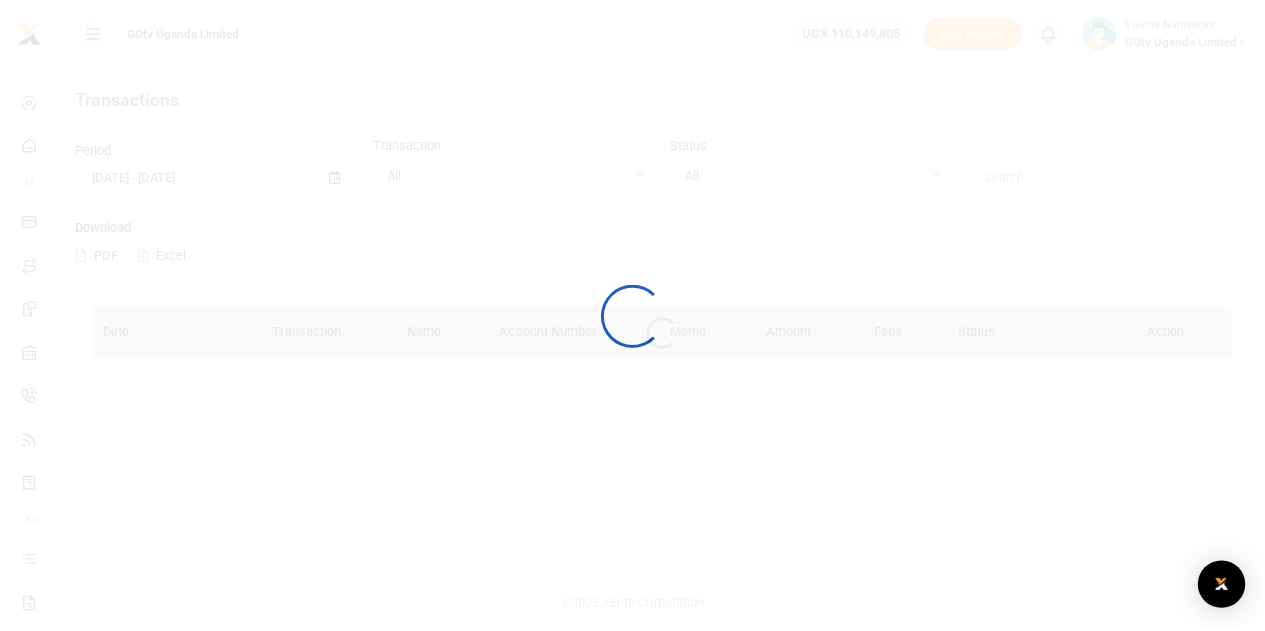 scroll, scrollTop: 0, scrollLeft: 0, axis: both 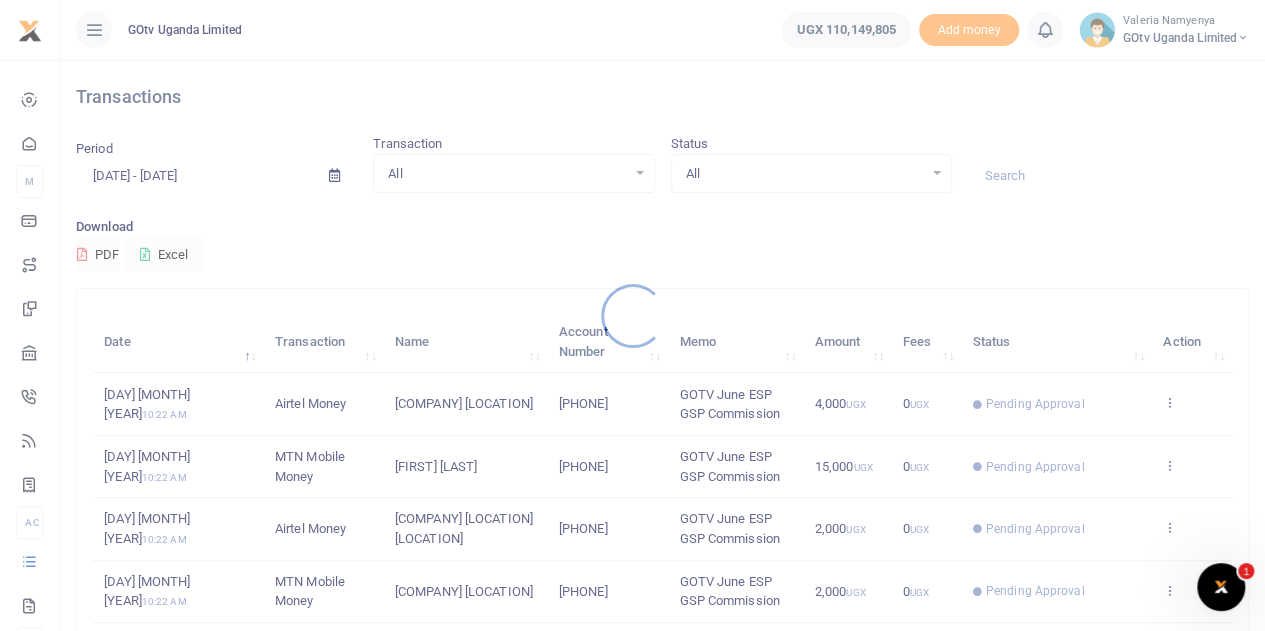 click at bounding box center (632, 315) 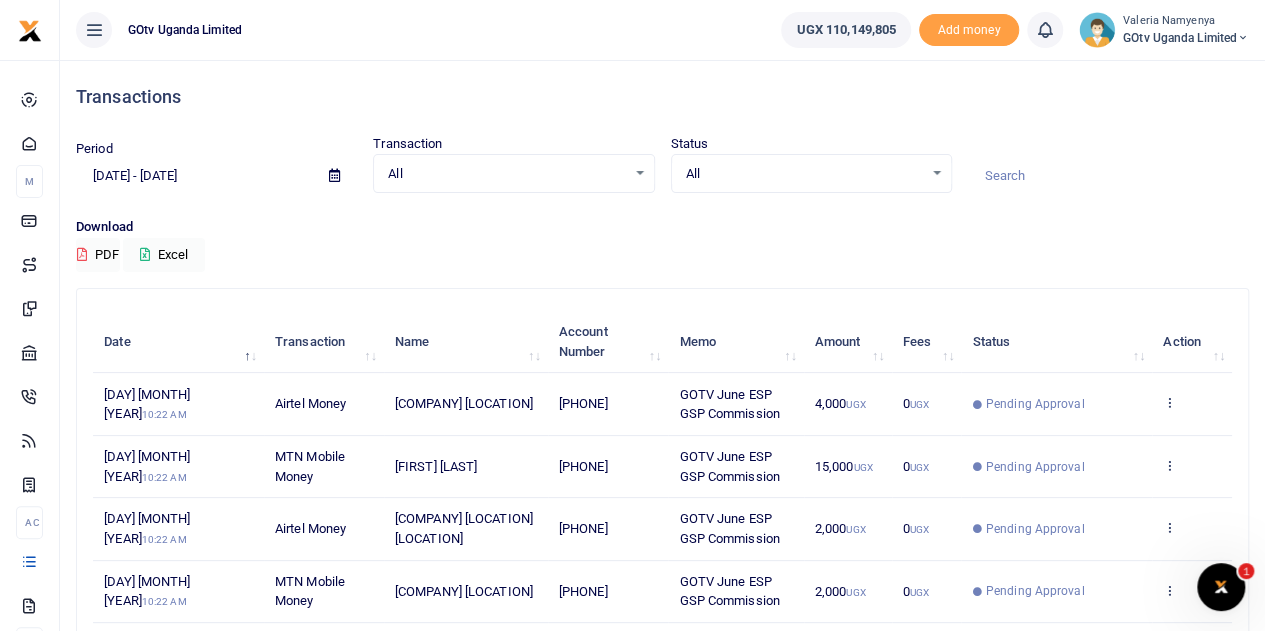 click on "All Select an option..." at bounding box center [811, 174] 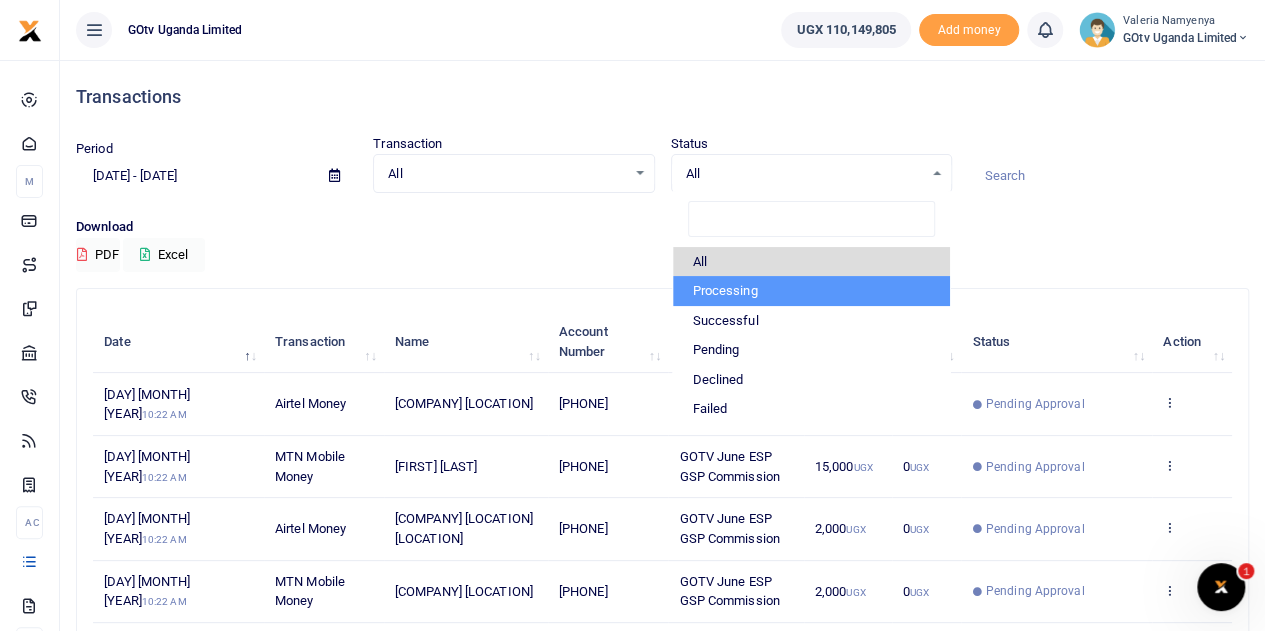 click on "Processing" at bounding box center [811, 291] 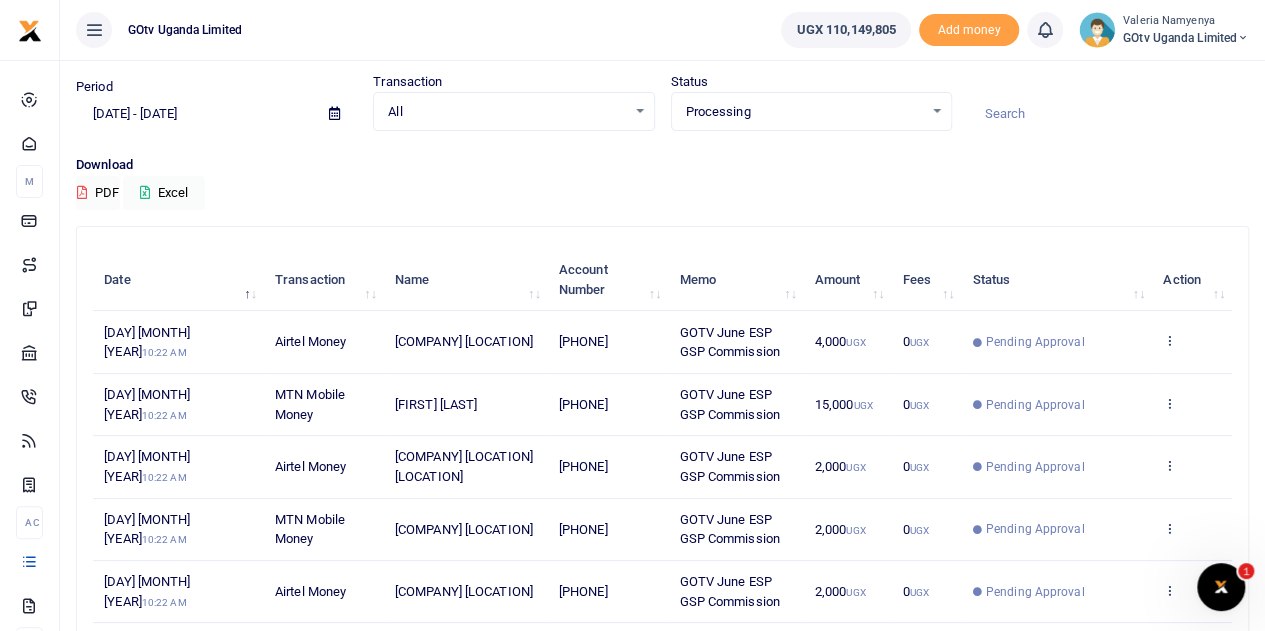 scroll, scrollTop: 0, scrollLeft: 0, axis: both 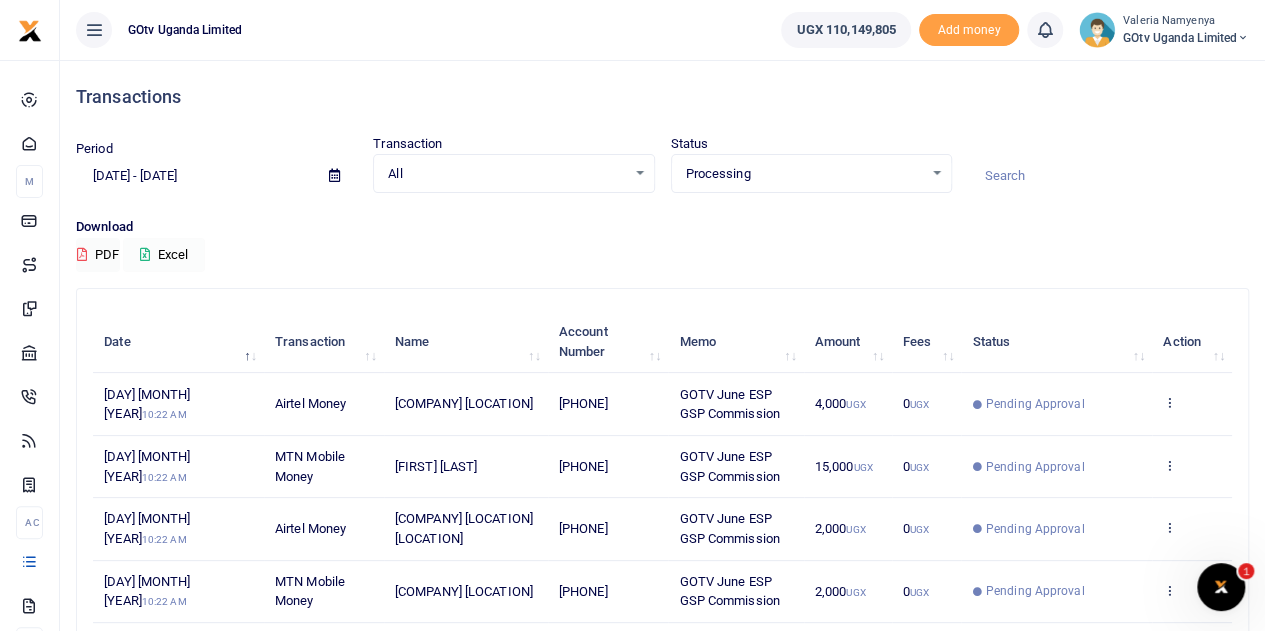 click on "Excel" at bounding box center [164, 255] 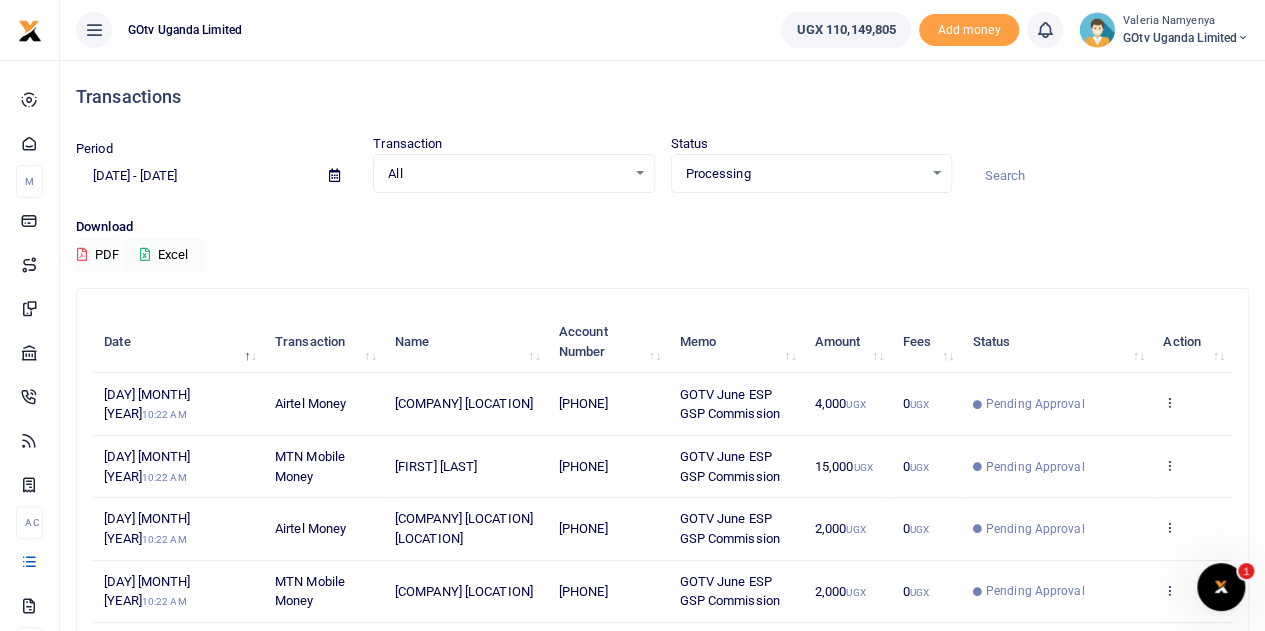 click on "Period
07/10/2025 - 08/08/2025
Transaction
All Select an option...
All
Airtime
Internet
Utilities
Invoices
Mobile Money Payout
Deposits/Topup
Card creation
Taxes
Bank to Bank Transfer
Status
Processing Select an option...
All
Processing
Successful
Pending Declined" at bounding box center (662, 175) 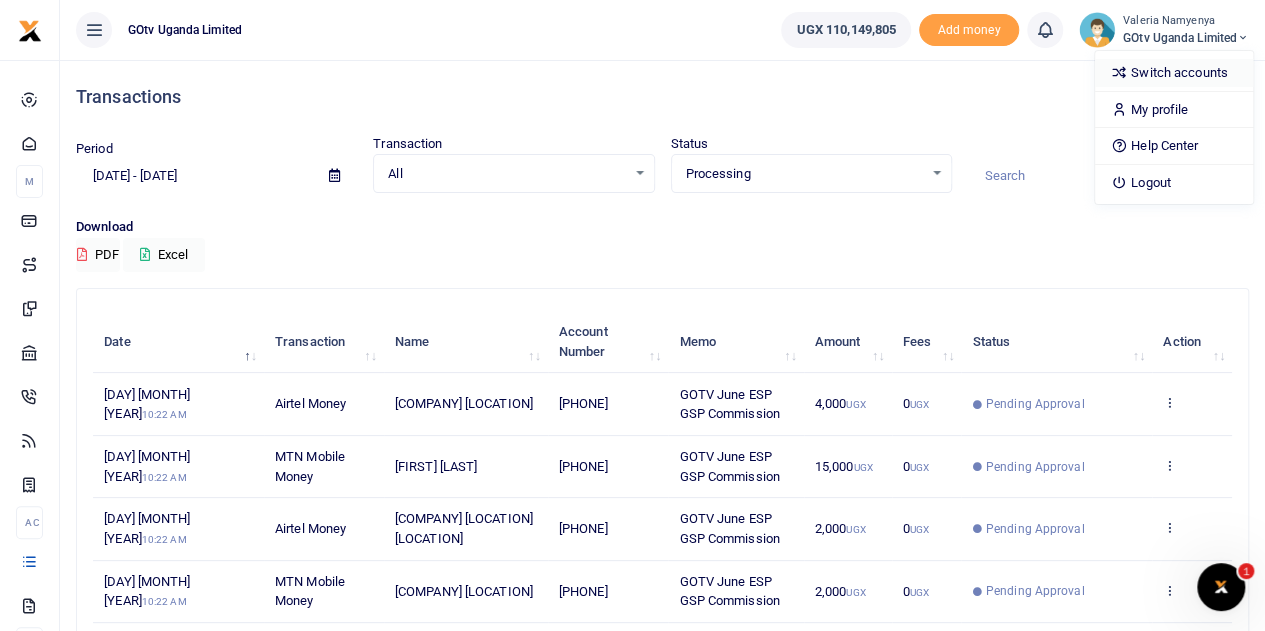 click on "Switch accounts" at bounding box center [1174, 73] 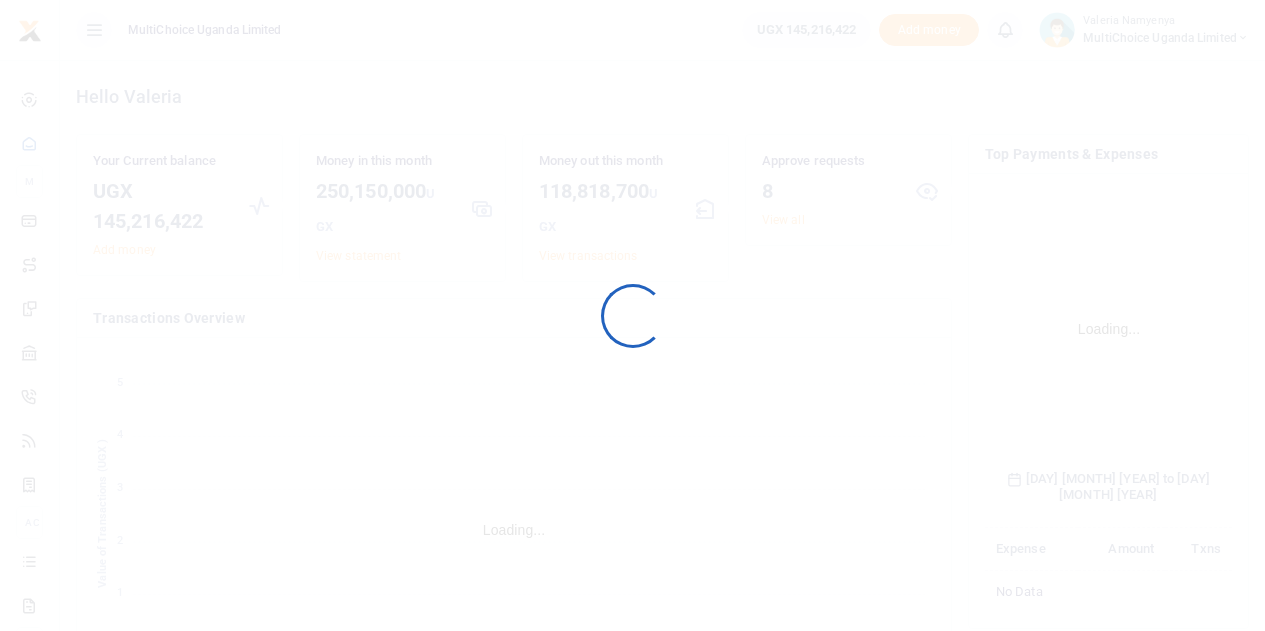 scroll, scrollTop: 0, scrollLeft: 0, axis: both 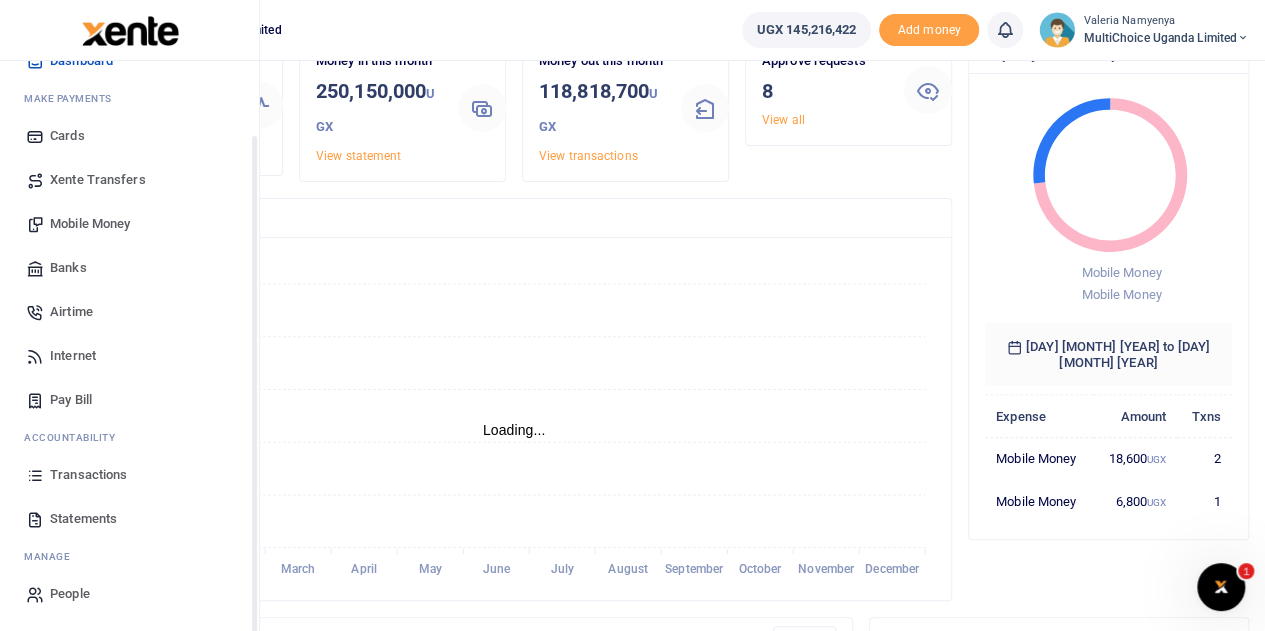 click on "Transactions" at bounding box center (88, 475) 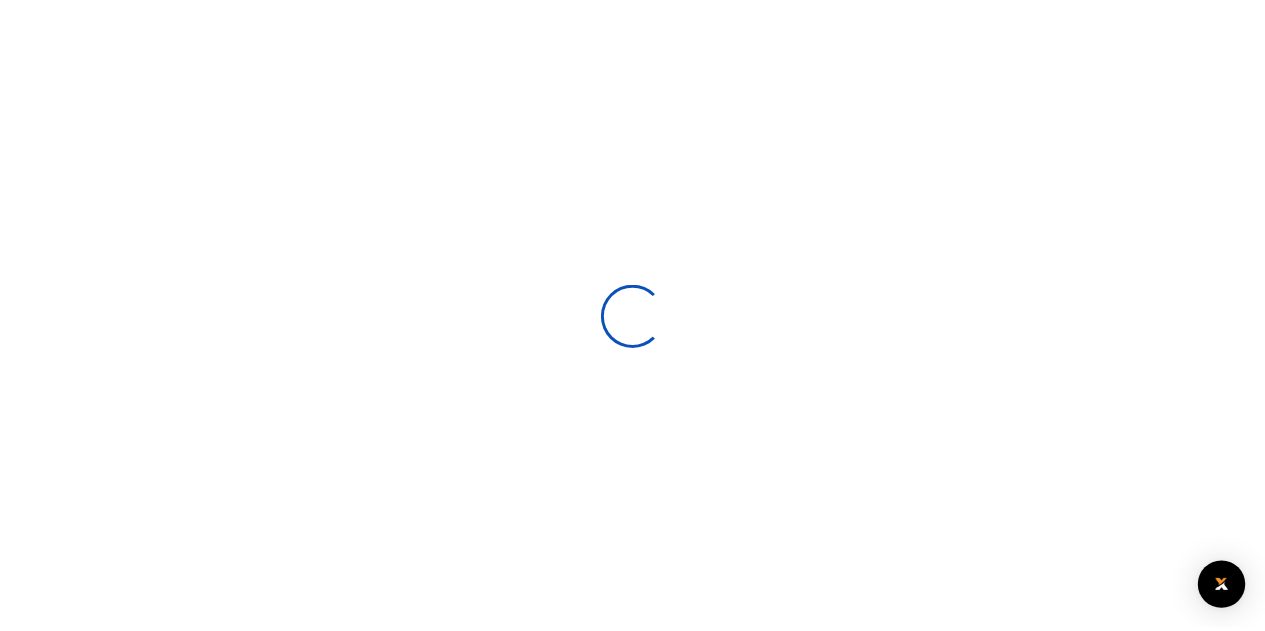 scroll, scrollTop: 0, scrollLeft: 0, axis: both 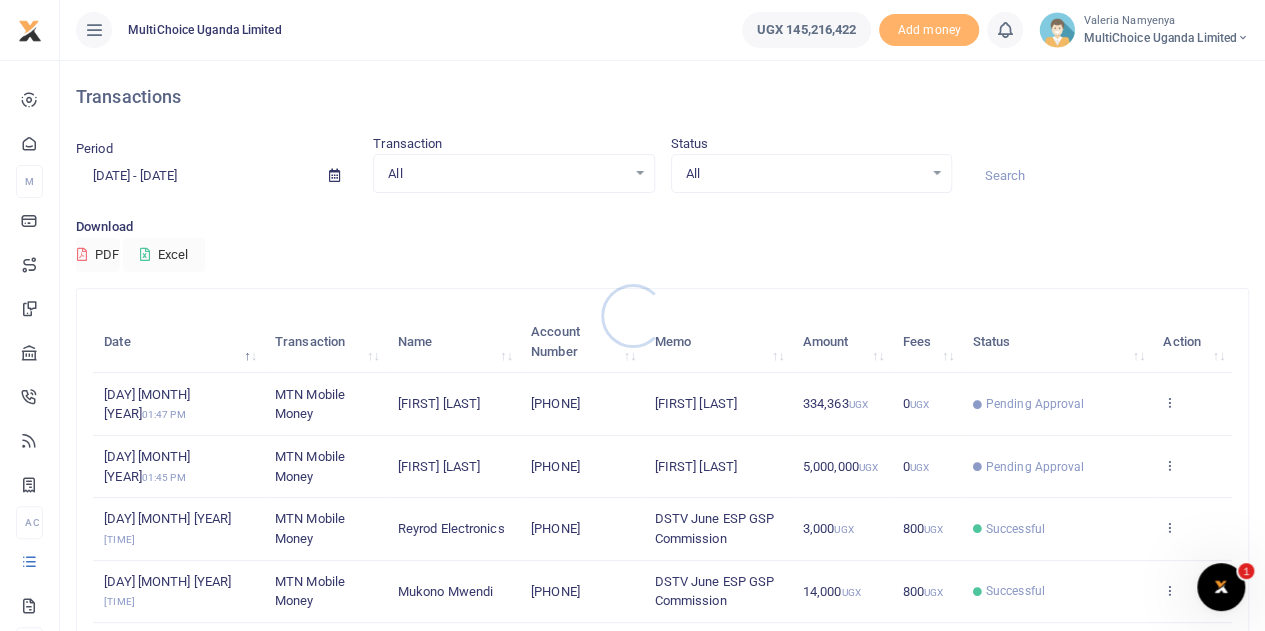 click at bounding box center (632, 315) 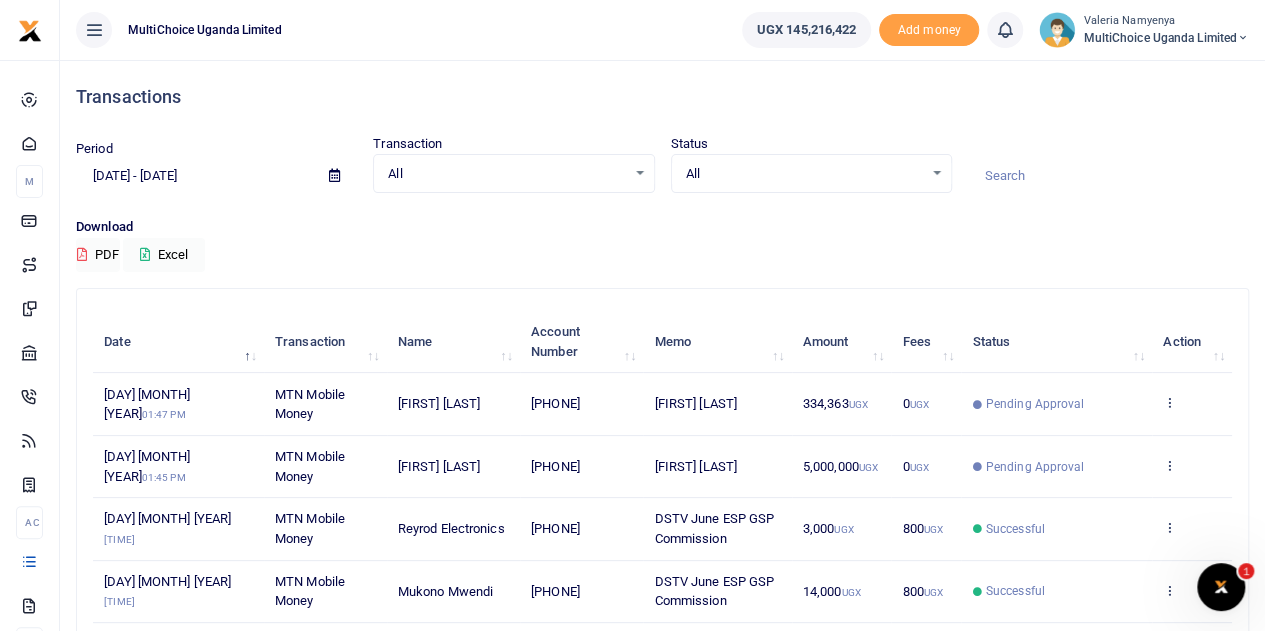 click on "All Select an option..." at bounding box center (811, 174) 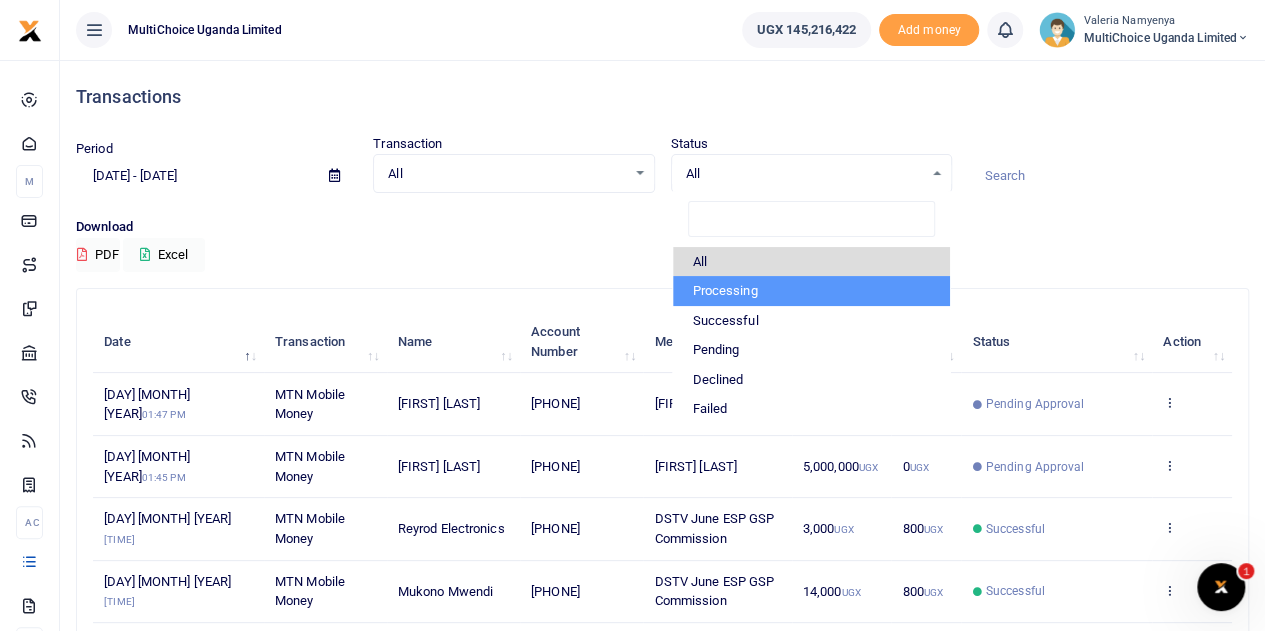 click on "Processing" at bounding box center (811, 291) 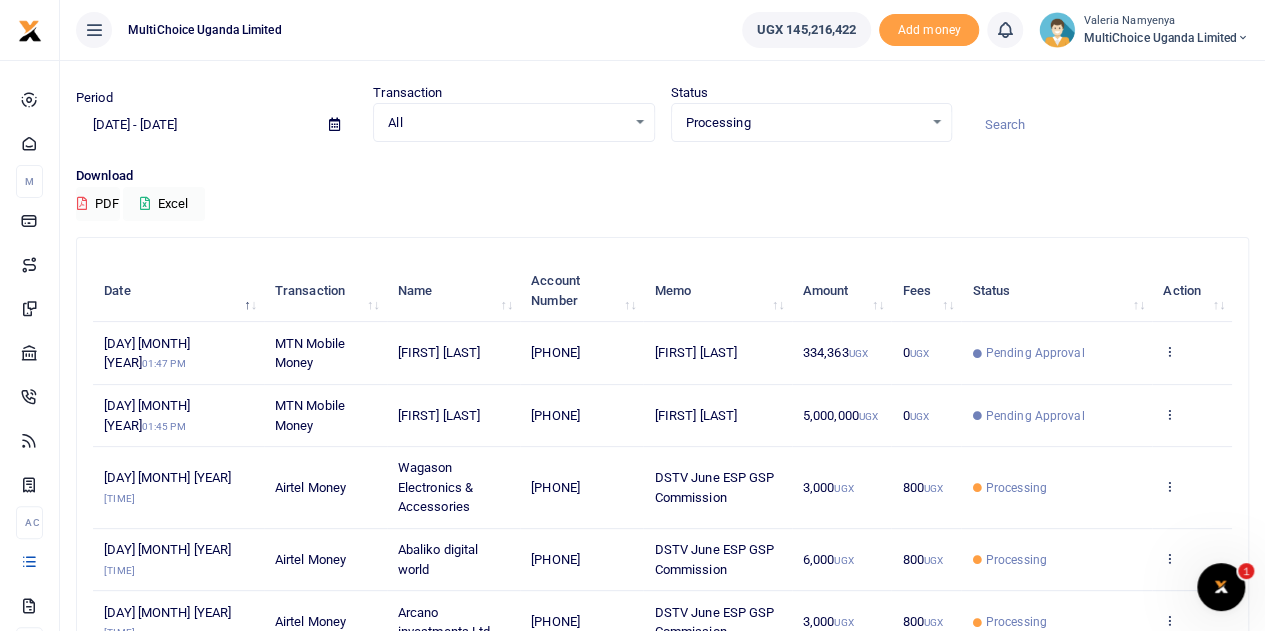 scroll, scrollTop: 0, scrollLeft: 0, axis: both 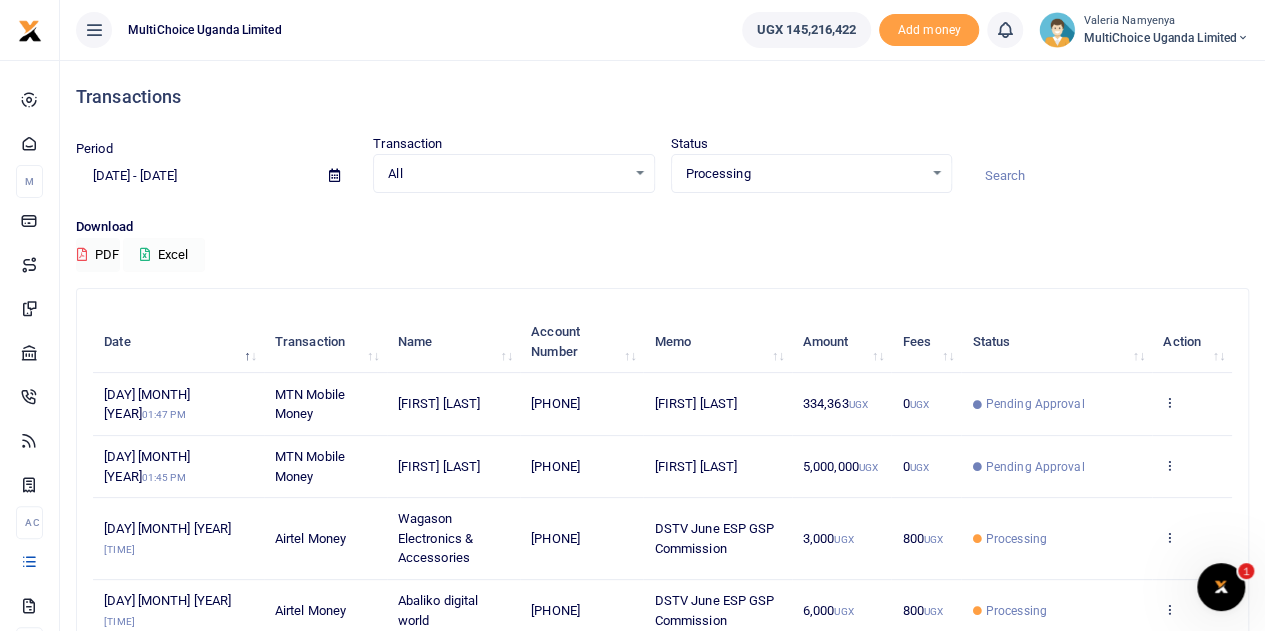 click at bounding box center [145, 254] 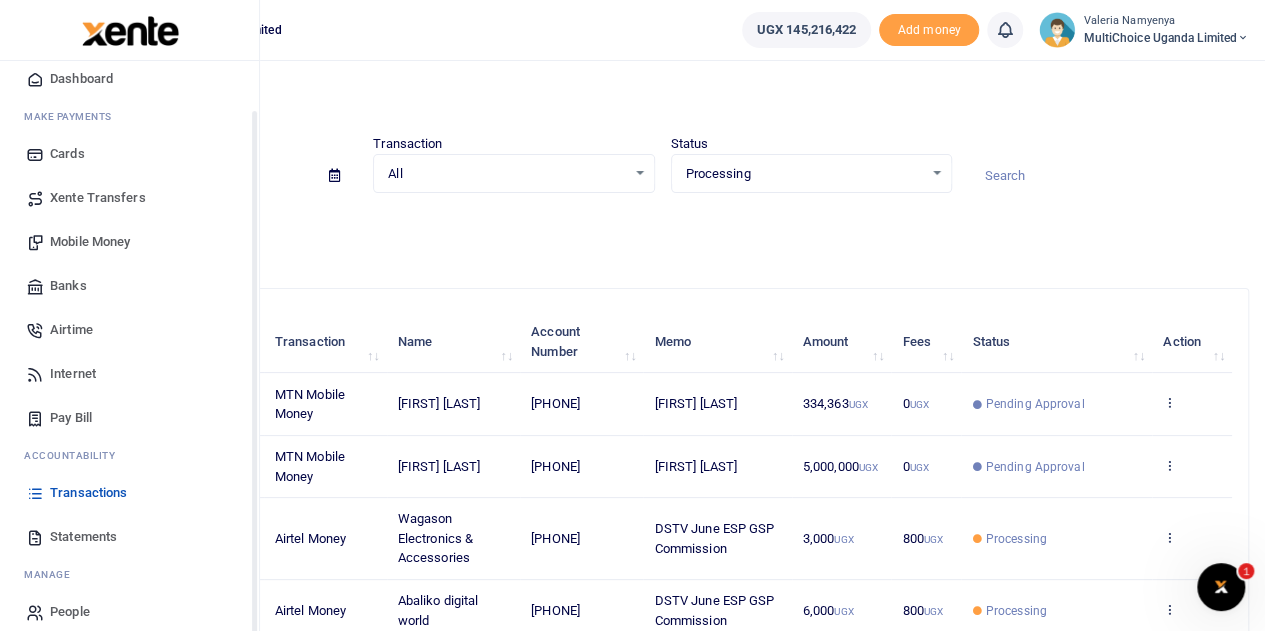 scroll, scrollTop: 82, scrollLeft: 0, axis: vertical 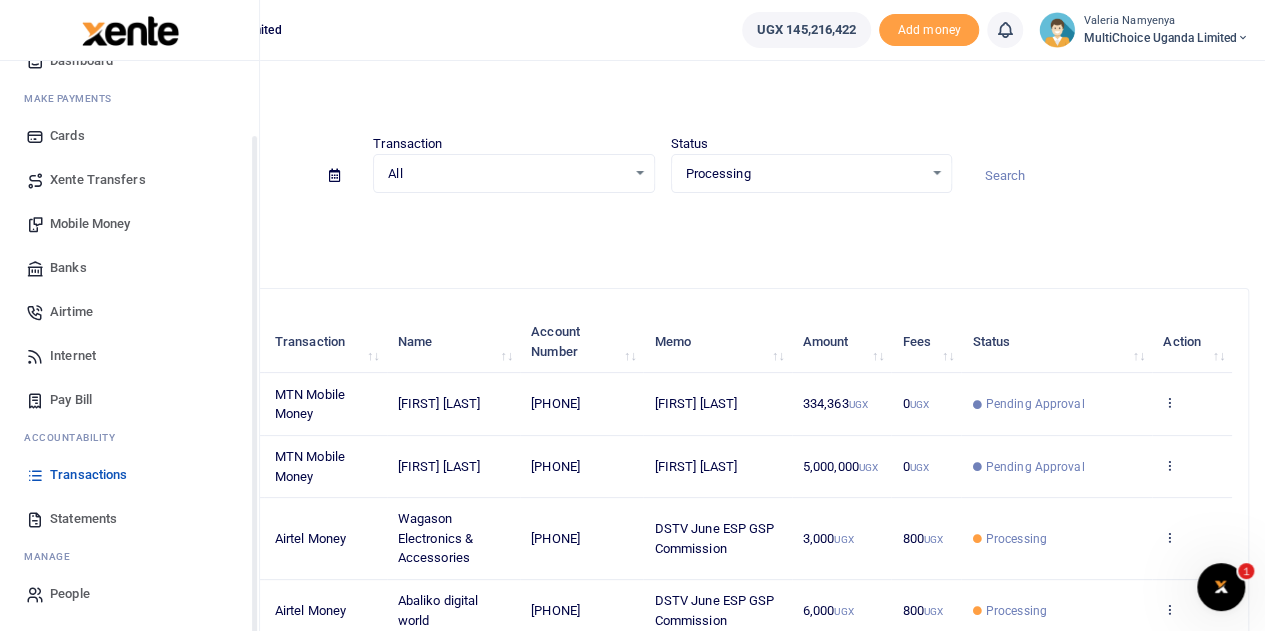 click on "Statements" at bounding box center [83, 519] 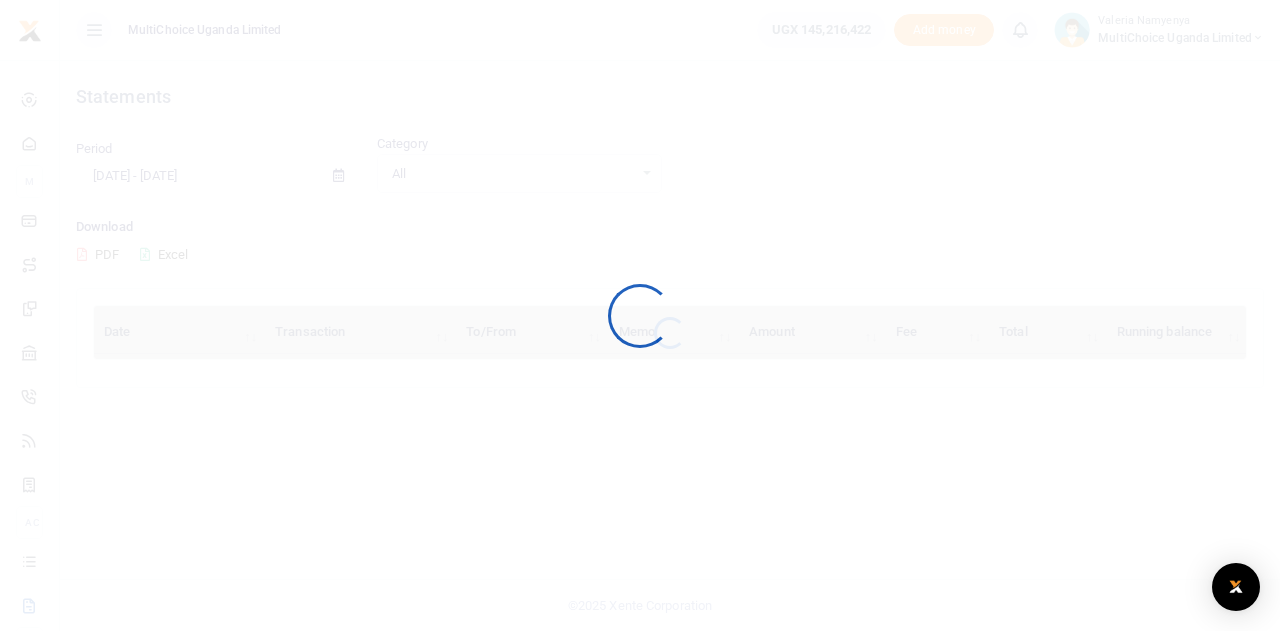 scroll, scrollTop: 0, scrollLeft: 0, axis: both 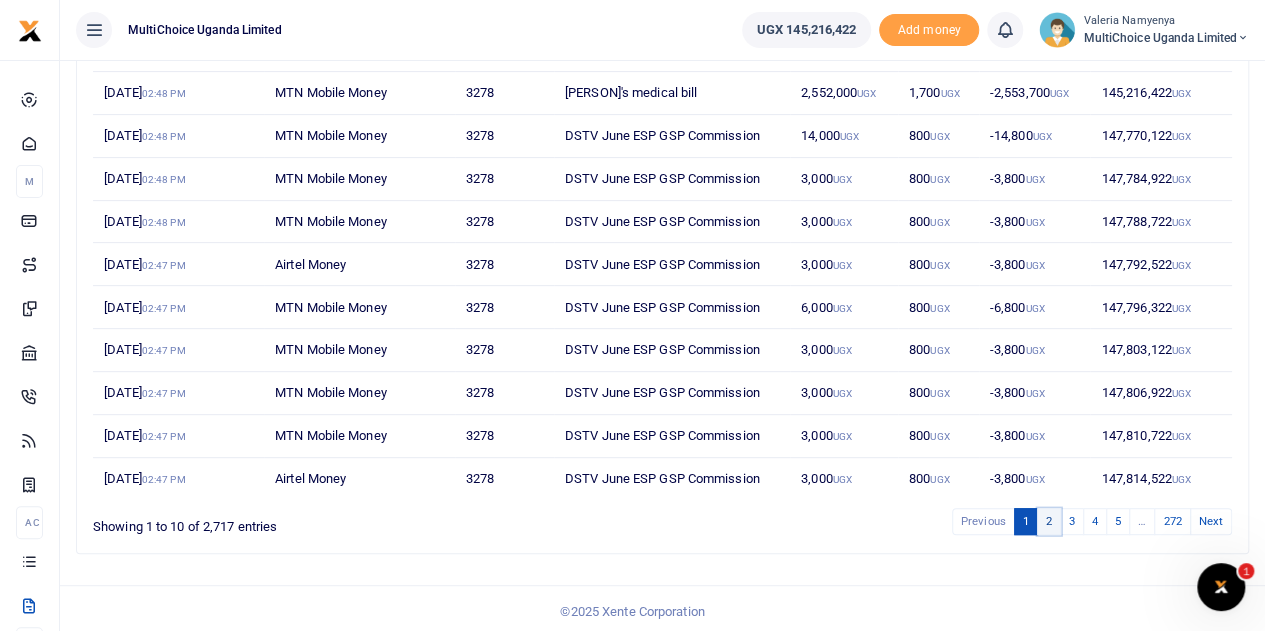 click on "2" at bounding box center (1049, 521) 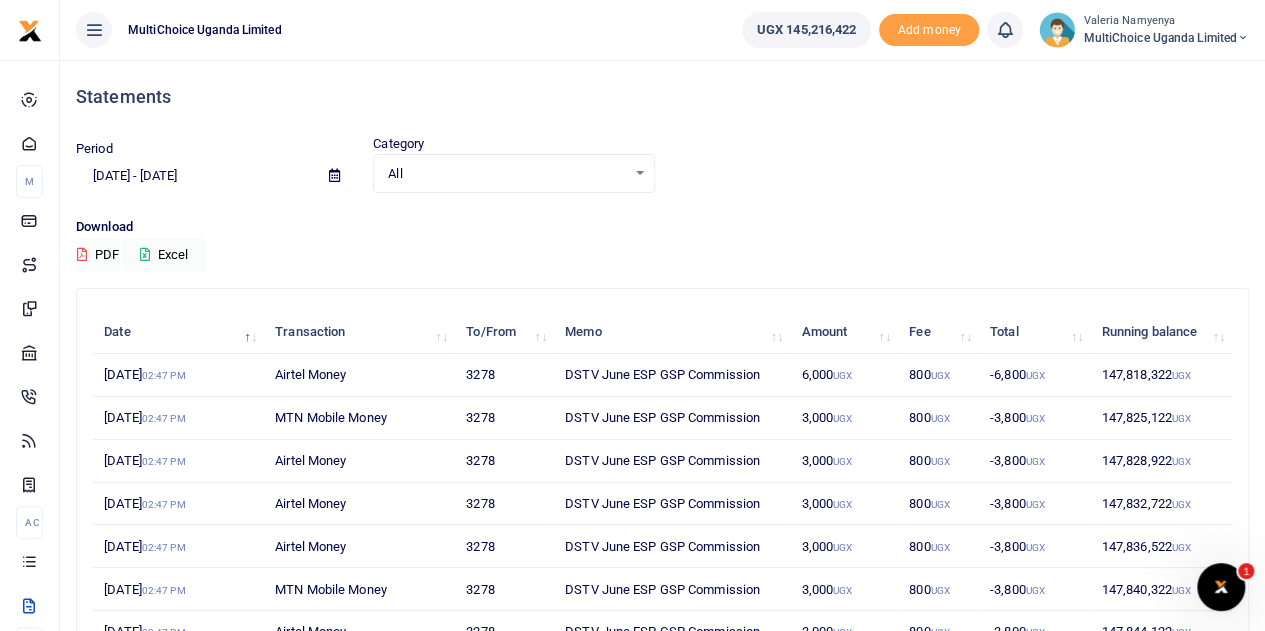 scroll, scrollTop: 282, scrollLeft: 0, axis: vertical 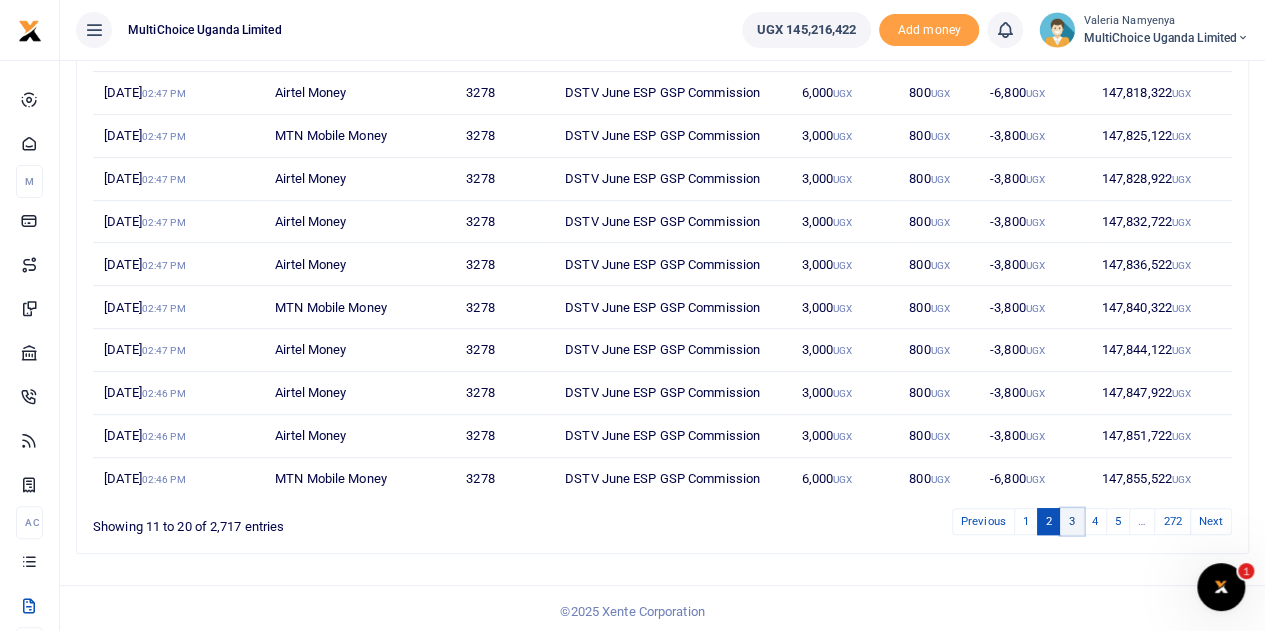 click on "3" at bounding box center [1072, 521] 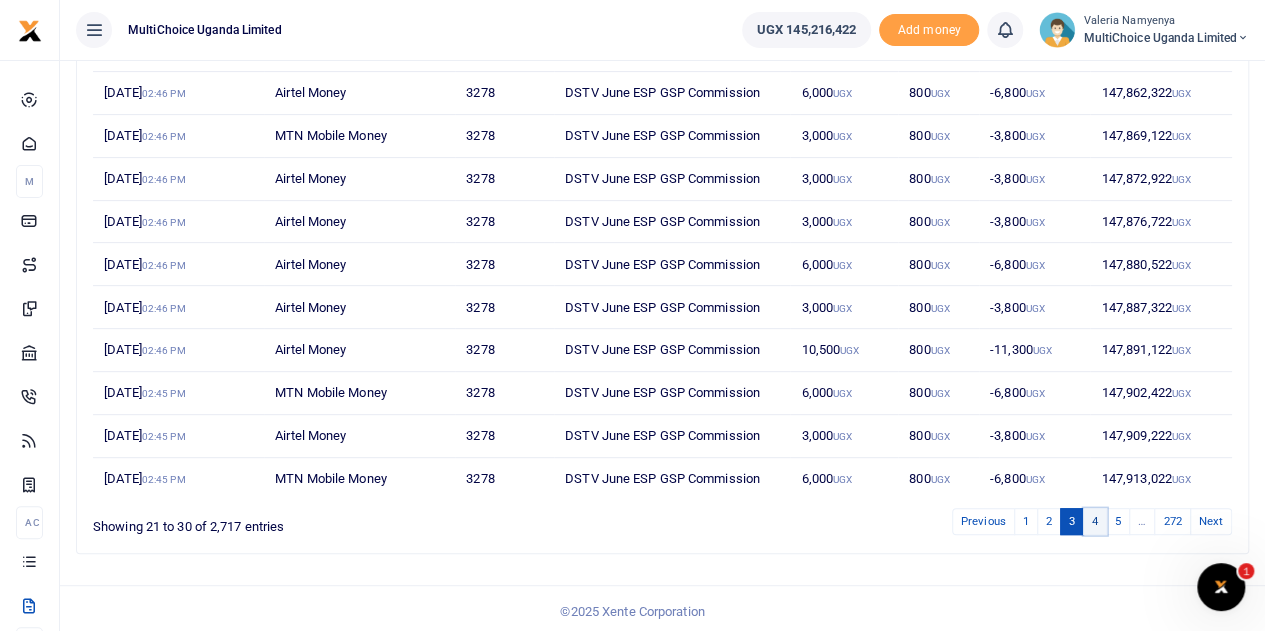 click on "4" at bounding box center (1095, 521) 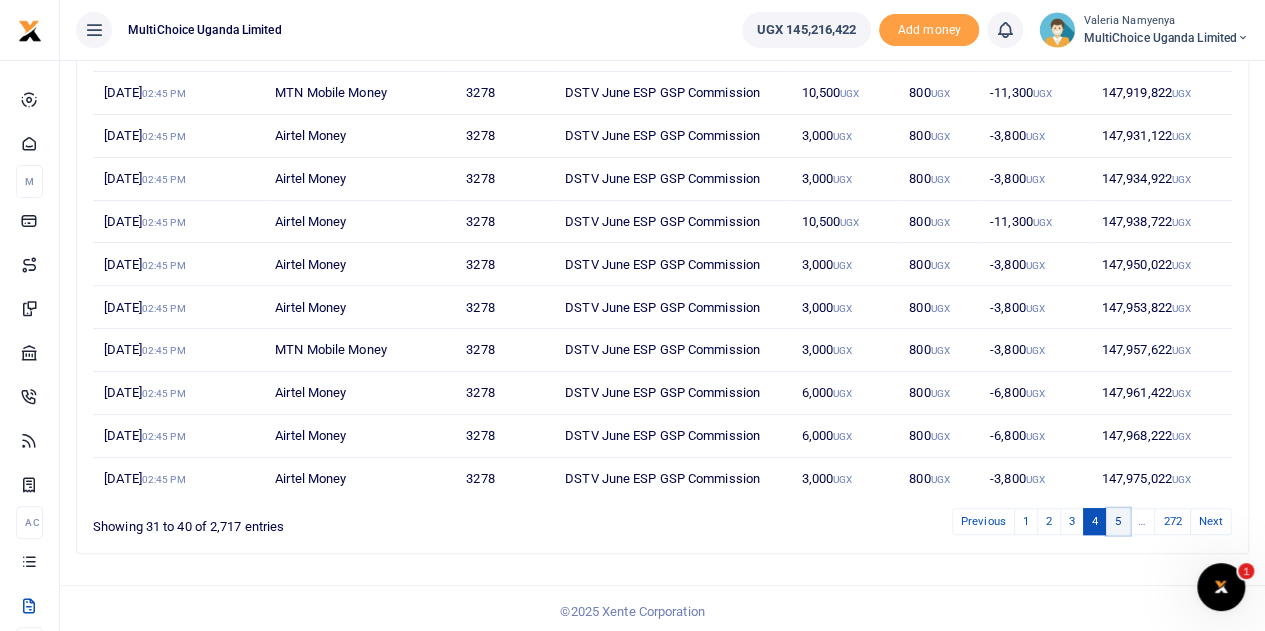 click on "5" at bounding box center (1118, 521) 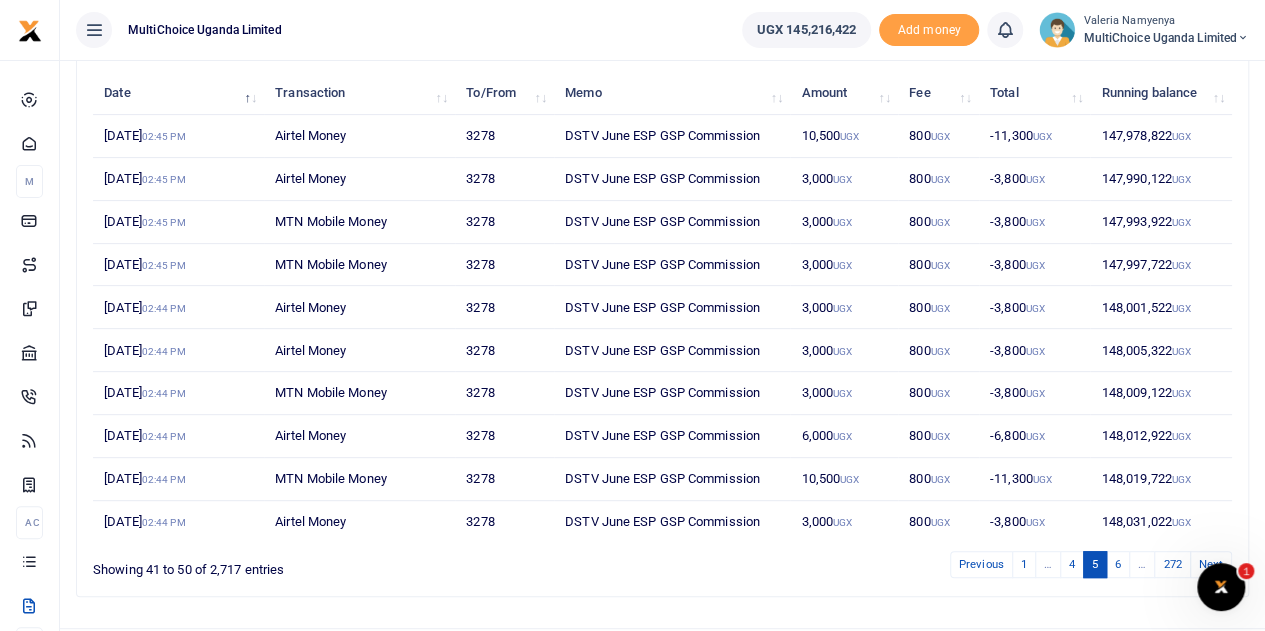 scroll, scrollTop: 282, scrollLeft: 0, axis: vertical 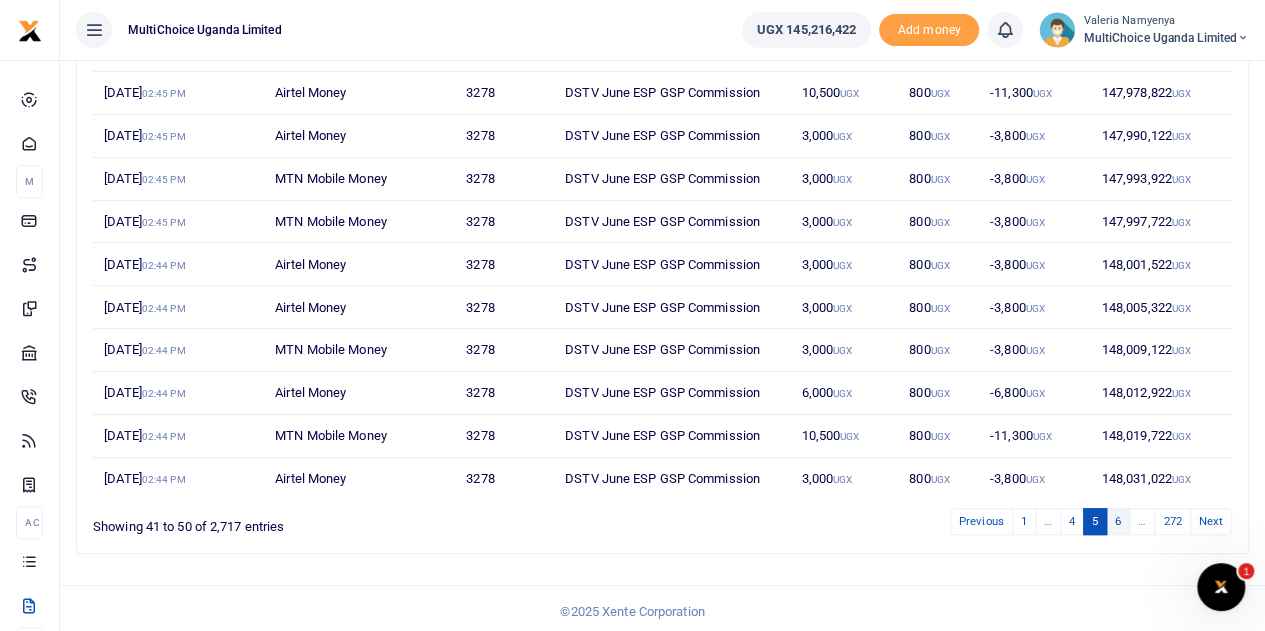 click on "6" at bounding box center [1118, 521] 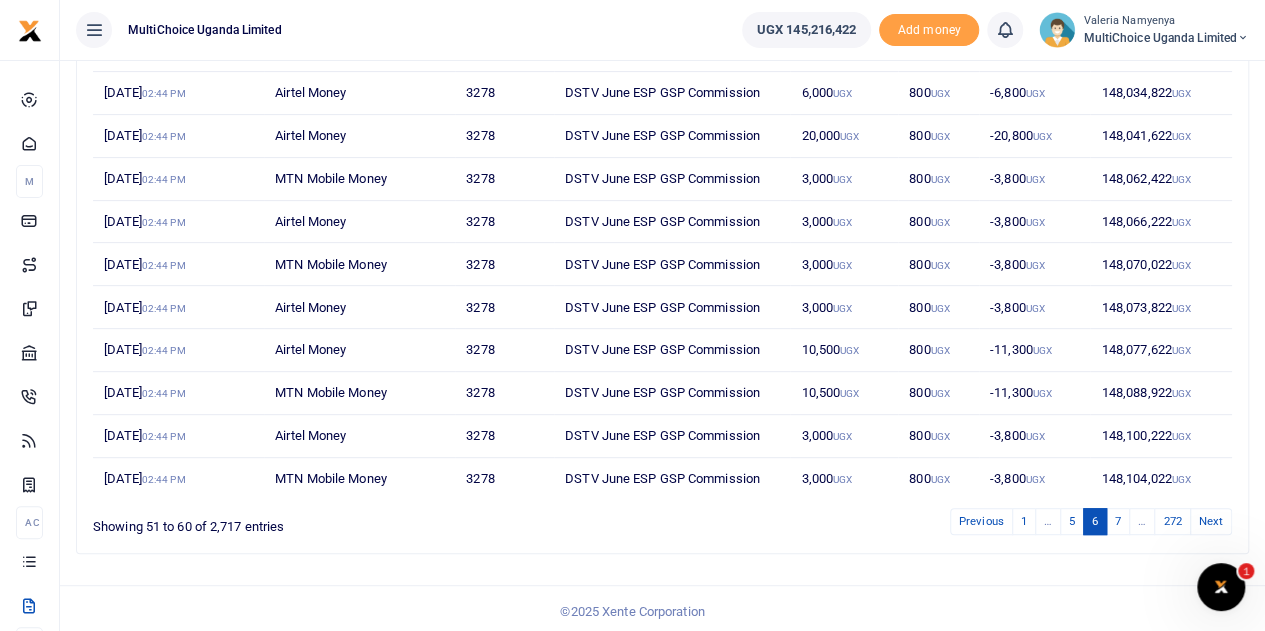 click on "7" at bounding box center (1118, 521) 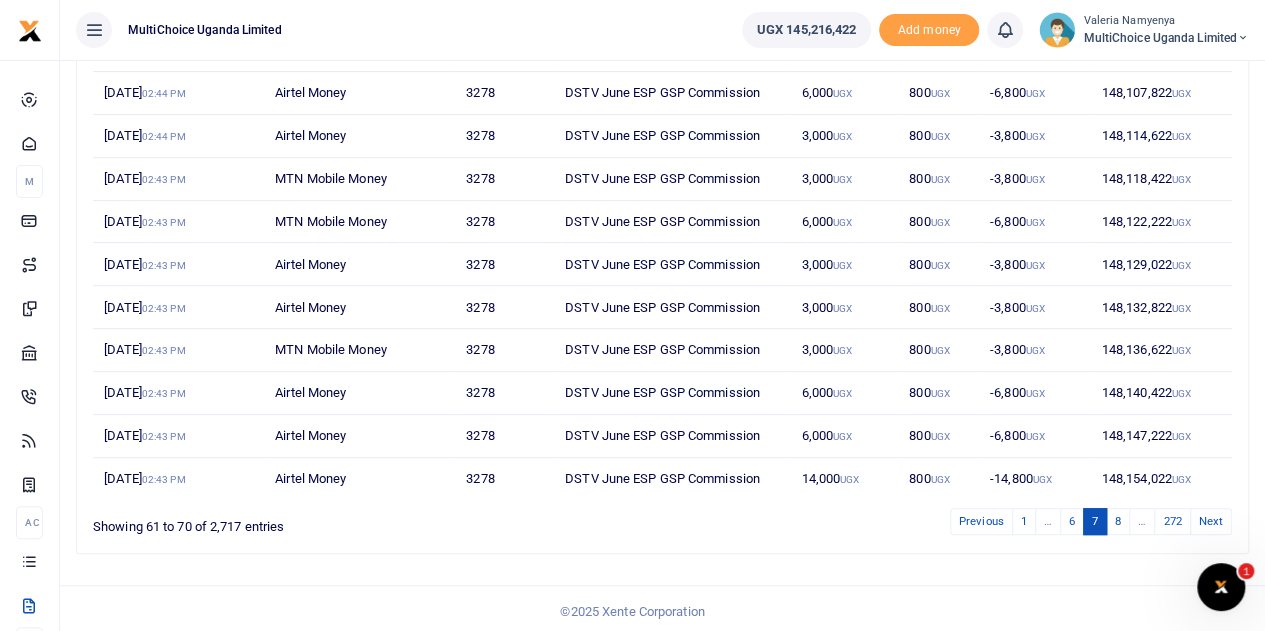 click on "8" at bounding box center (1118, 521) 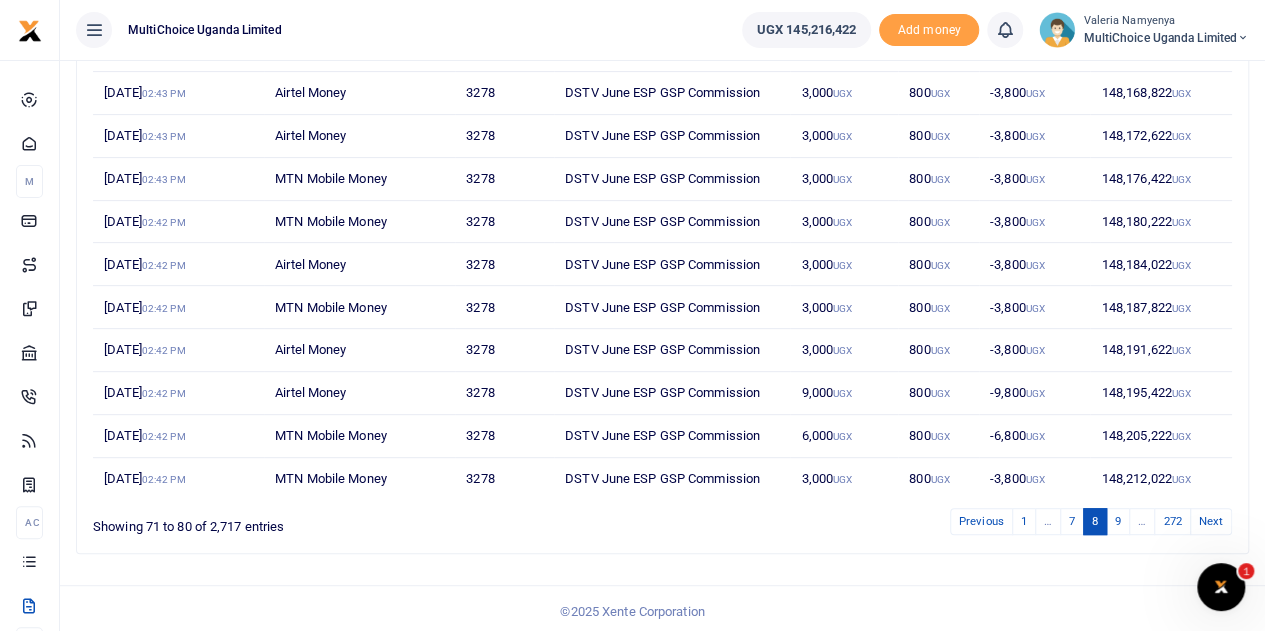 click on "9" at bounding box center (1118, 521) 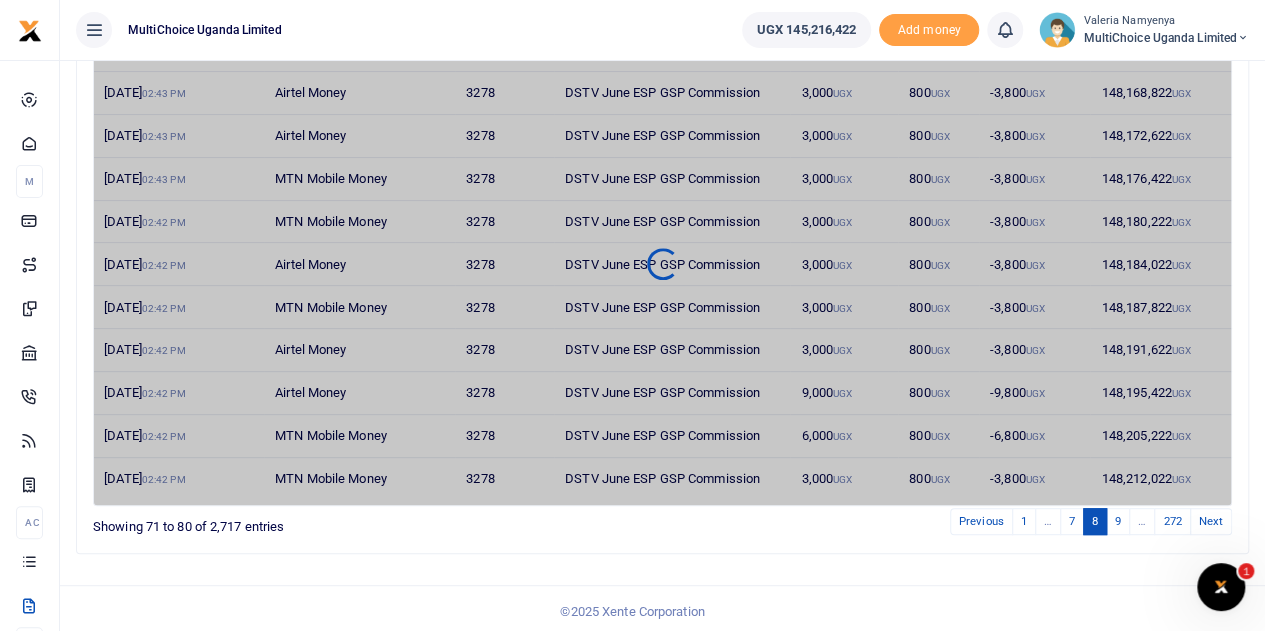 click on "9" at bounding box center (1118, 521) 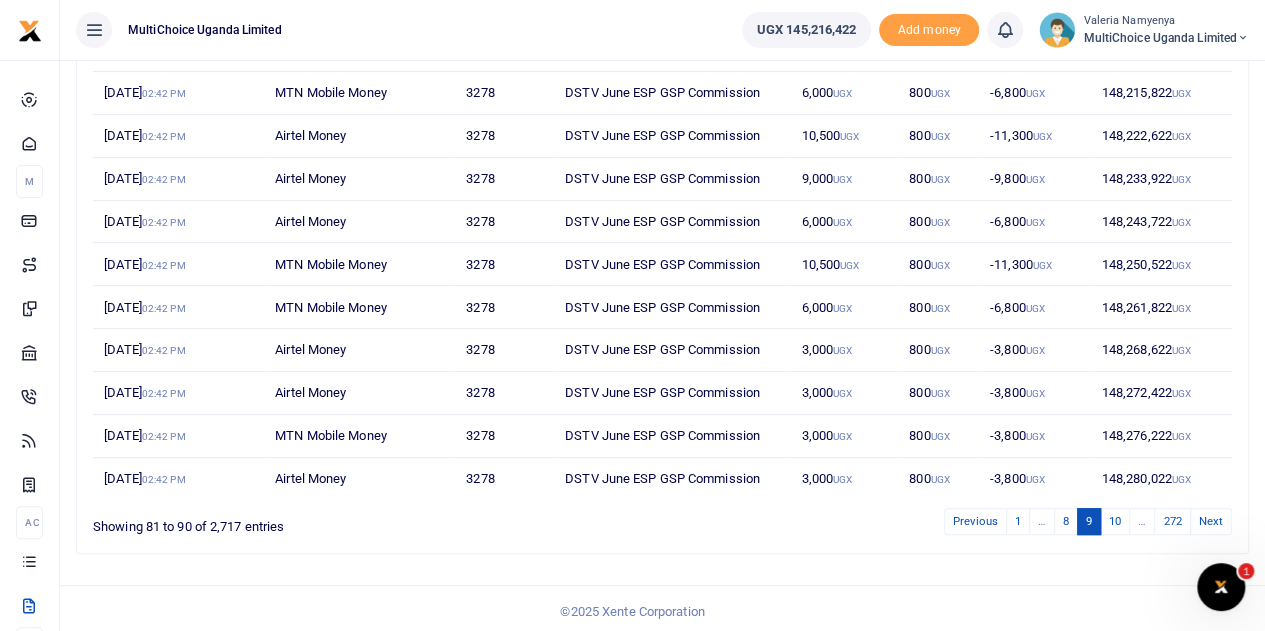 click on "10" at bounding box center [1115, 521] 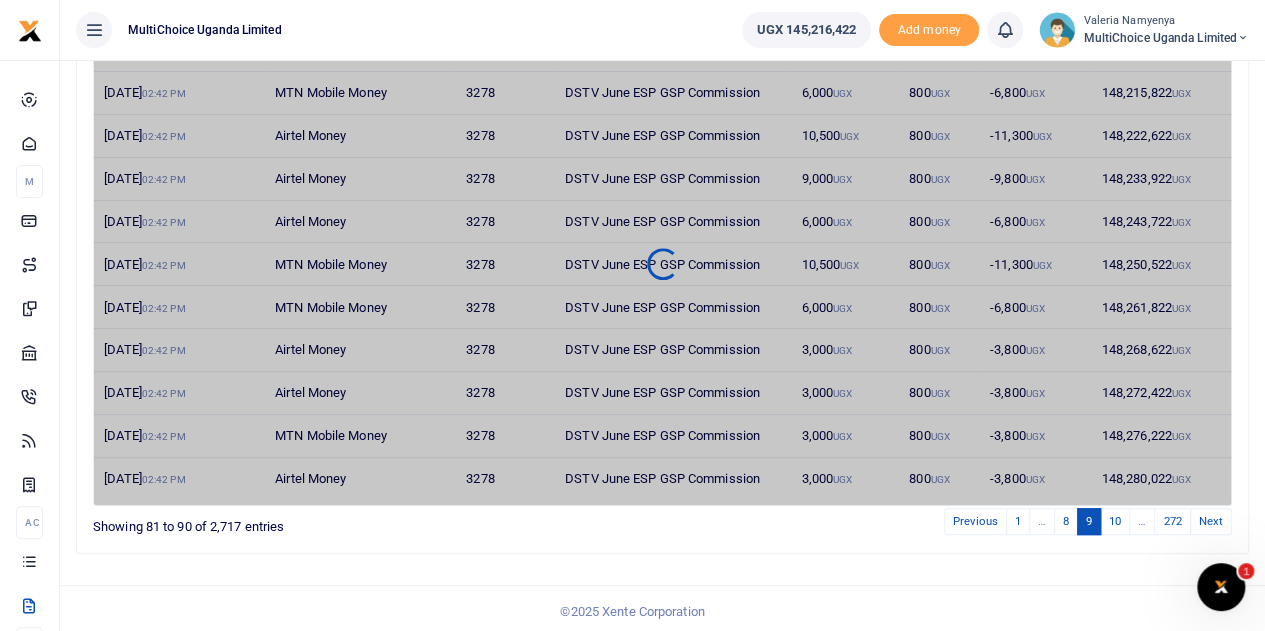 click on "10" at bounding box center [1115, 521] 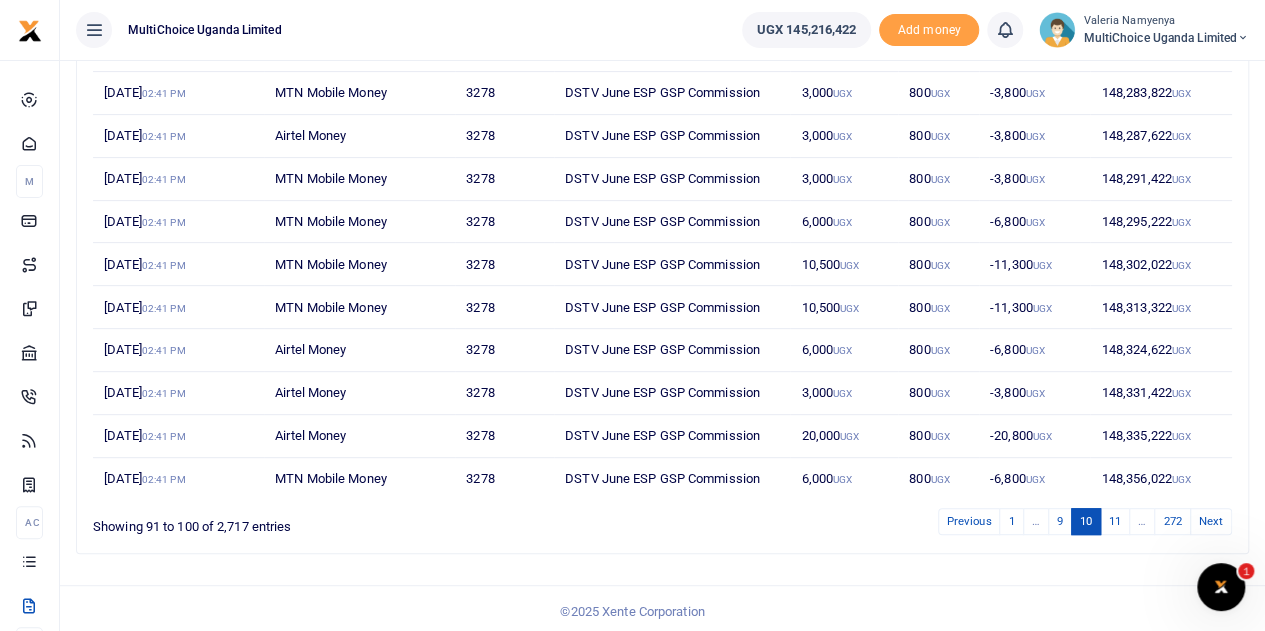 click on "Date Transaction To/From Memo Amount Fee Total Running balance 8th Aug 2025  02:41 PM MTN Mobile Money 3278 DSTV June ESP GSP Commission 3,000 UGX 800 UGX -3,800 UGX 148,283,822 UGX 8th Aug 2025  02:41 PM Airtel Money 3278 DSTV June ESP GSP Commission 3,000 UGX 800 UGX -3,800 UGX 148,287,622 UGX 8th Aug 2025  02:41 PM MTN Mobile Money 3278 DSTV June ESP GSP Commission 3,000 UGX 800 UGX -3,800 UGX 148,291,422 UGX 8th Aug 2025  02:41 PM MTN Mobile Money 3278 DSTV June ESP GSP Commission 6,000 UGX 800 UGX -6,800 UGX 148,295,222 UGX 8th Aug 2025  02:41 PM MTN Mobile Money 3278 DSTV June ESP GSP Commission 10,500 UGX 800 UGX -11,300 UGX 148,302,022 UGX 8th Aug 2025  02:41 PM MTN Mobile Money 3278 DSTV June ESP GSP Commission 10,500 UGX 800 UGX -11,300 UGX 148,313,322 UGX 8th Aug 2025  02:41 PM Airtel Money 3278 DSTV June ESP GSP Commission 6,000 UGX 800 UGX -6,800 UGX 148,324,622 UGX 8th Aug 2025  02:41 PM Airtel Money 3278 DSTV June ESP GSP Commission 3,000 UGX 800 UGX UGX" at bounding box center (662, 280) 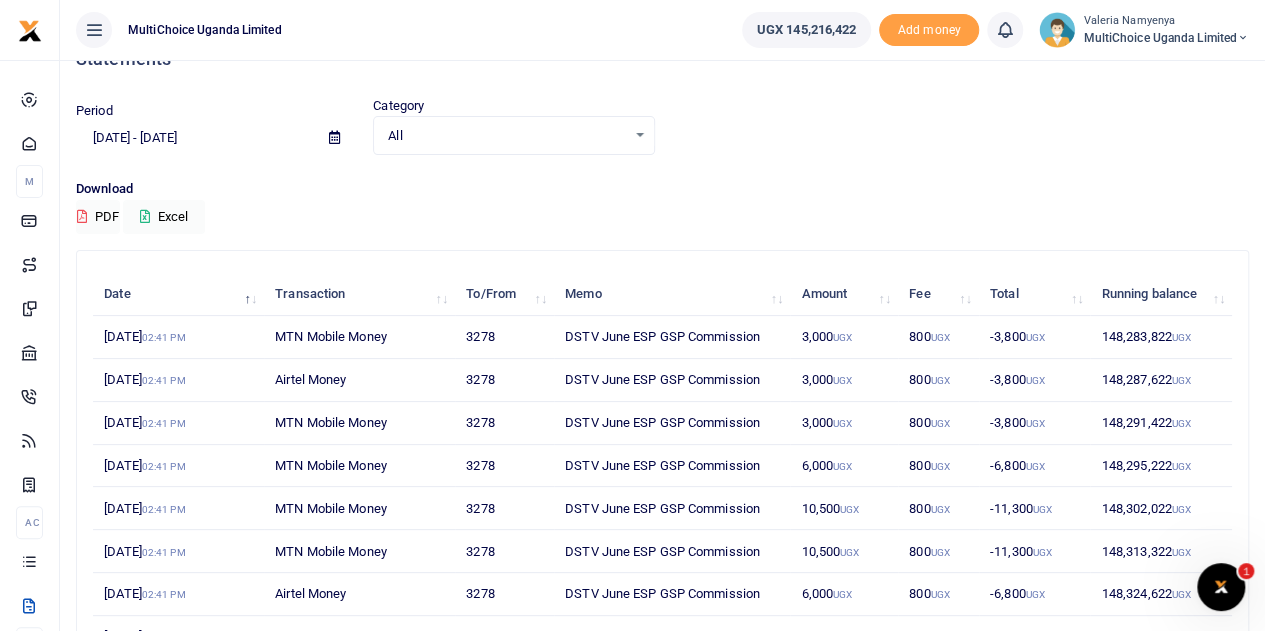 scroll, scrollTop: 0, scrollLeft: 0, axis: both 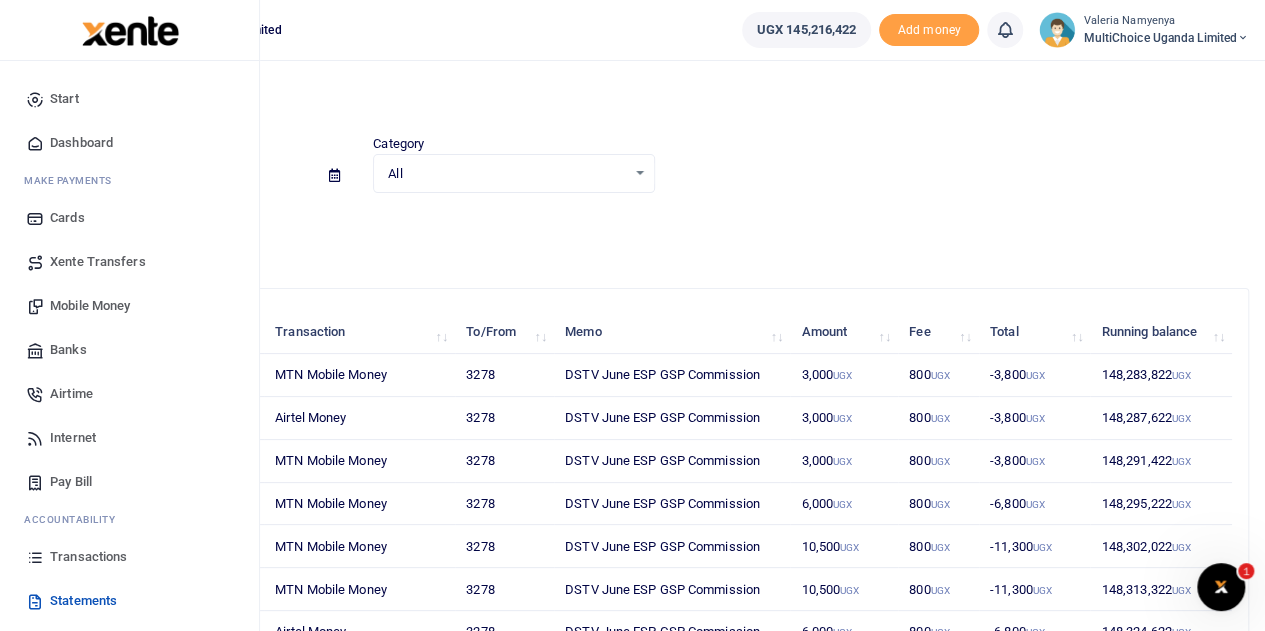 click on "Transactions" at bounding box center (88, 557) 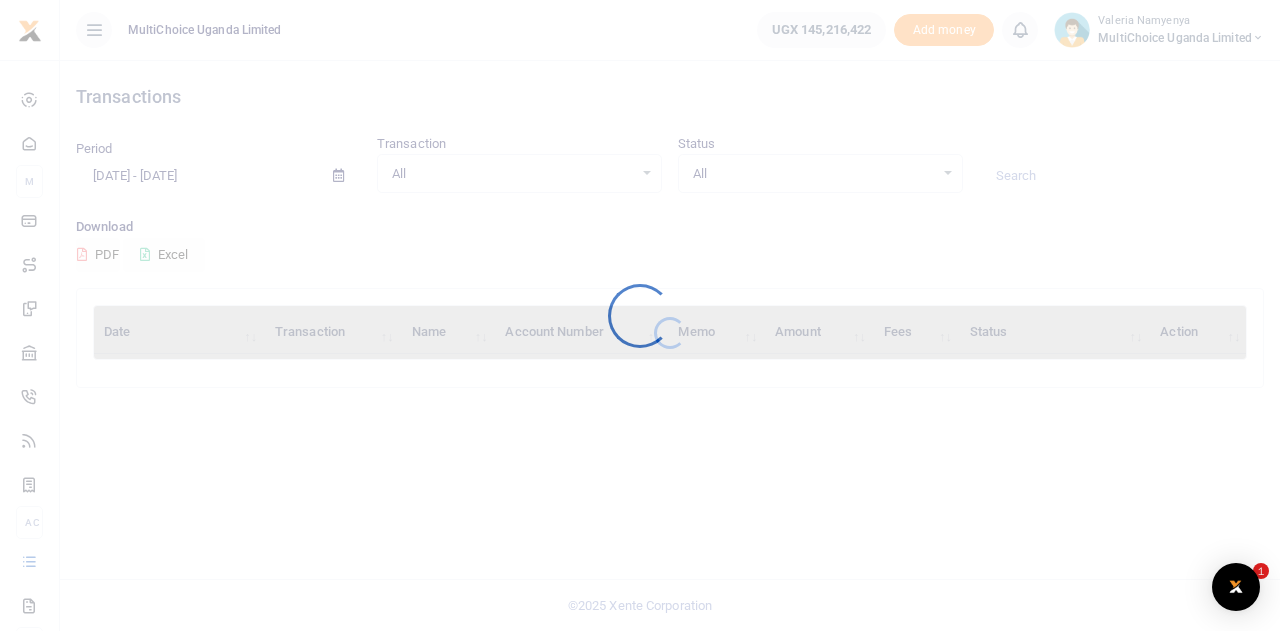 scroll, scrollTop: 0, scrollLeft: 0, axis: both 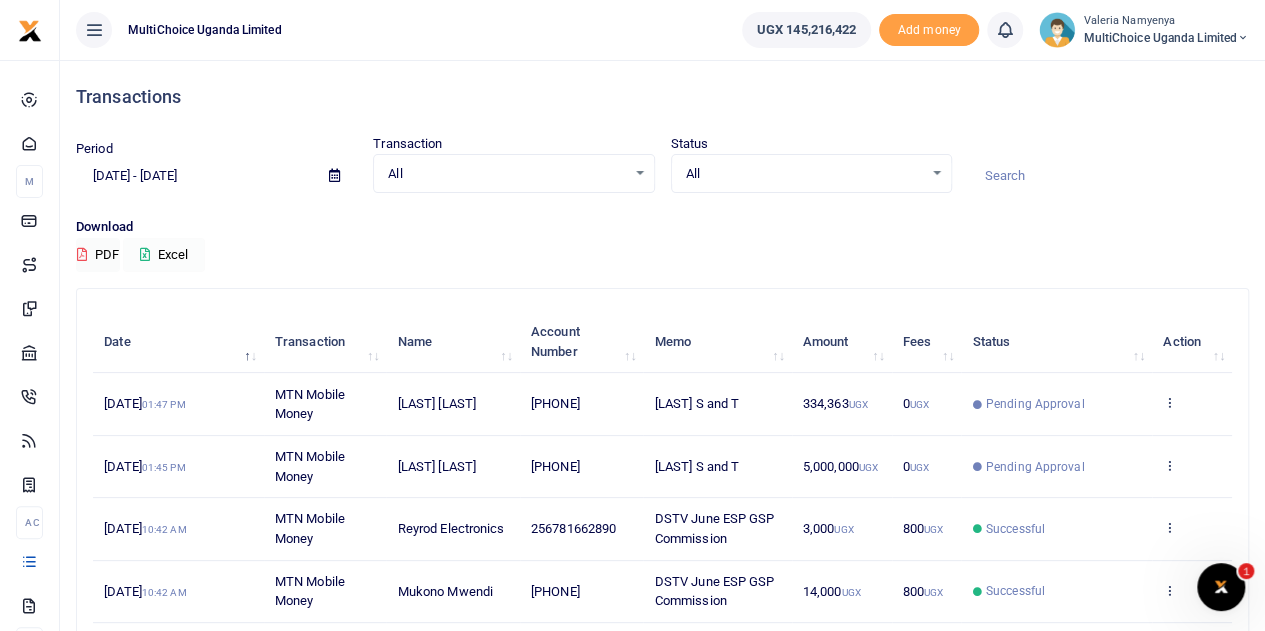 click on "Excel" at bounding box center [164, 255] 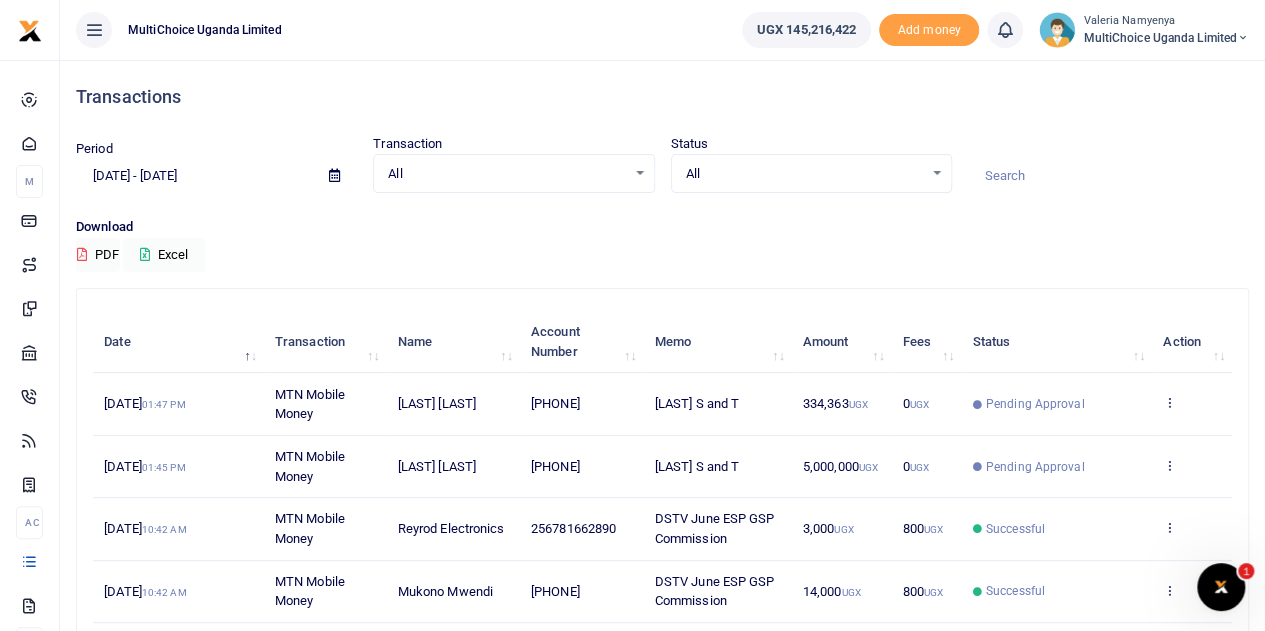 click on "All Select an option..." at bounding box center (811, 174) 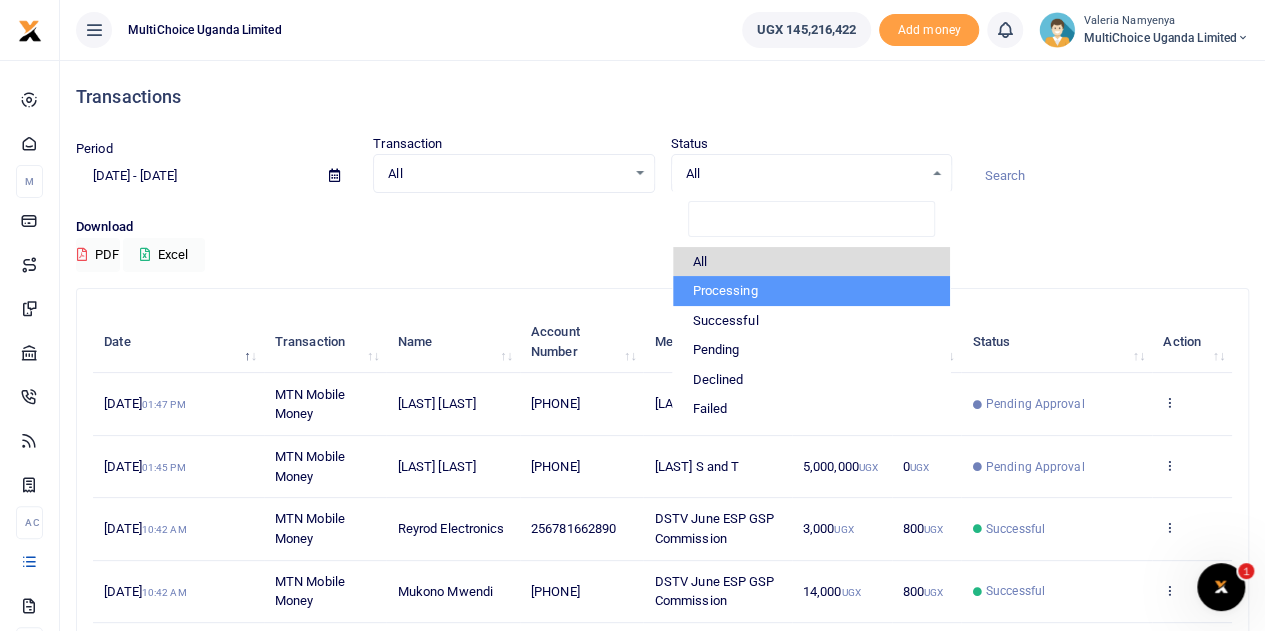 click on "Processing" at bounding box center (811, 291) 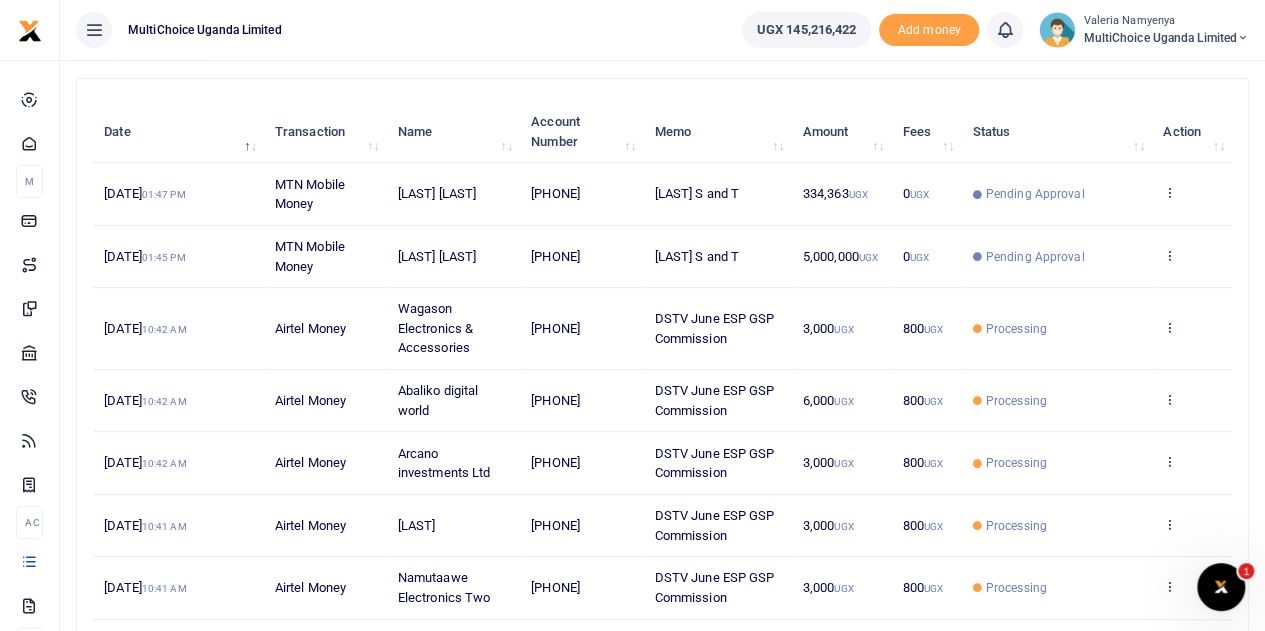 scroll, scrollTop: 516, scrollLeft: 0, axis: vertical 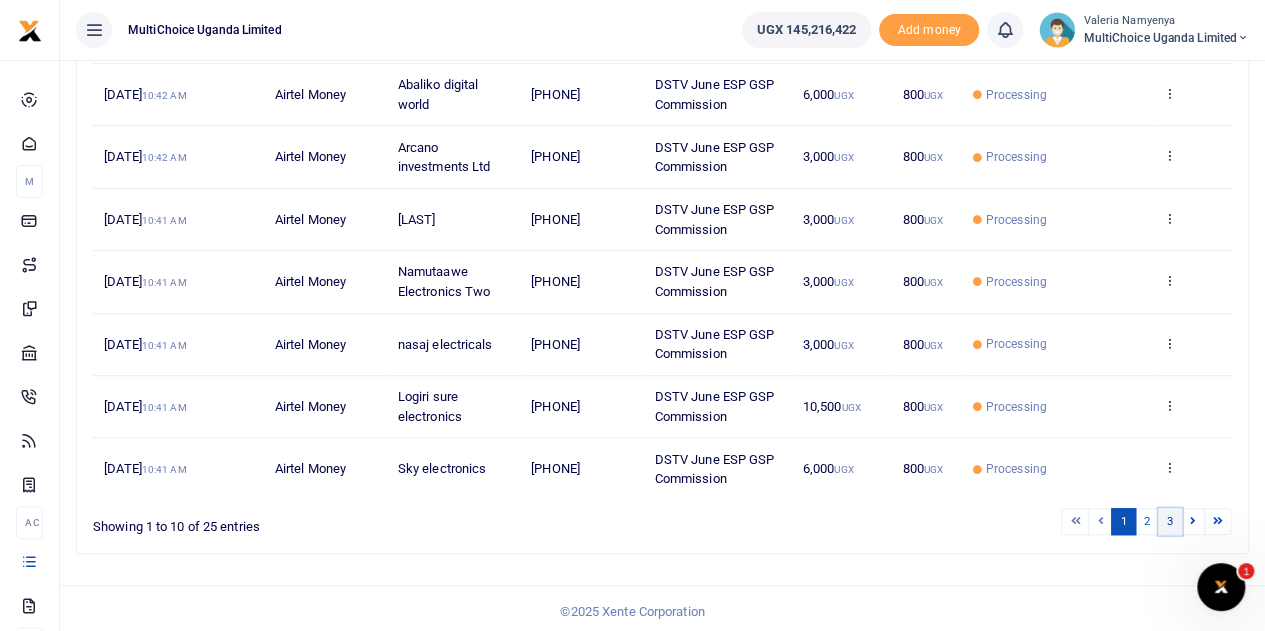 click on "3" at bounding box center [1170, 521] 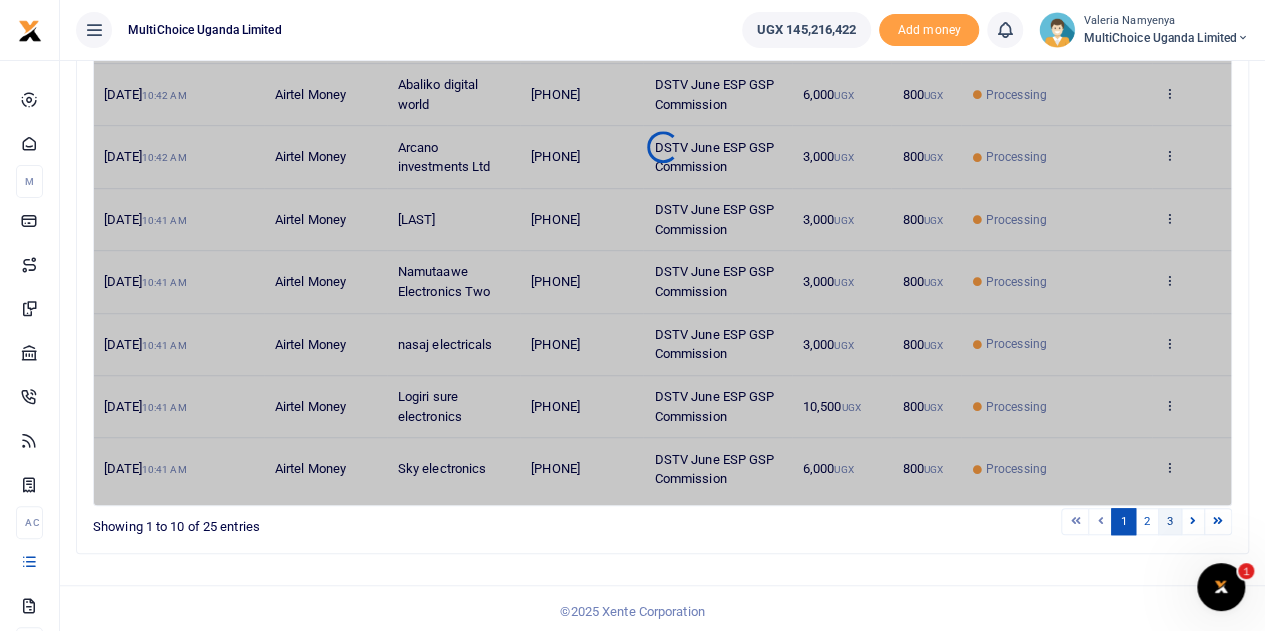 scroll, scrollTop: 206, scrollLeft: 0, axis: vertical 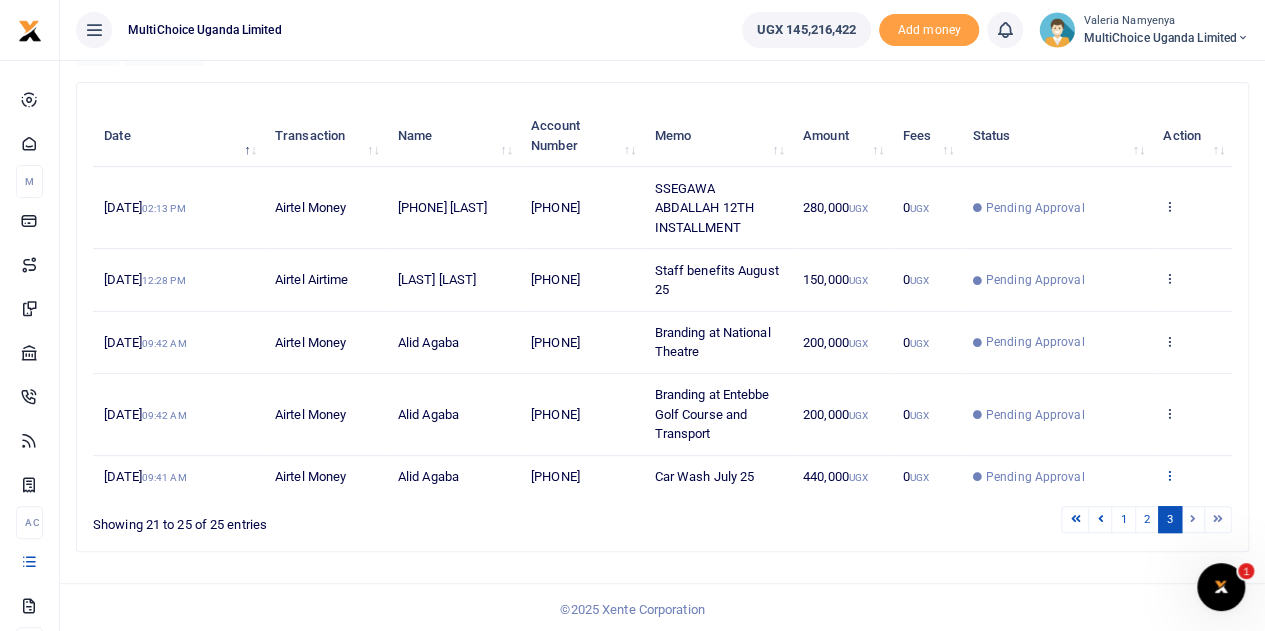 click at bounding box center [1169, 475] 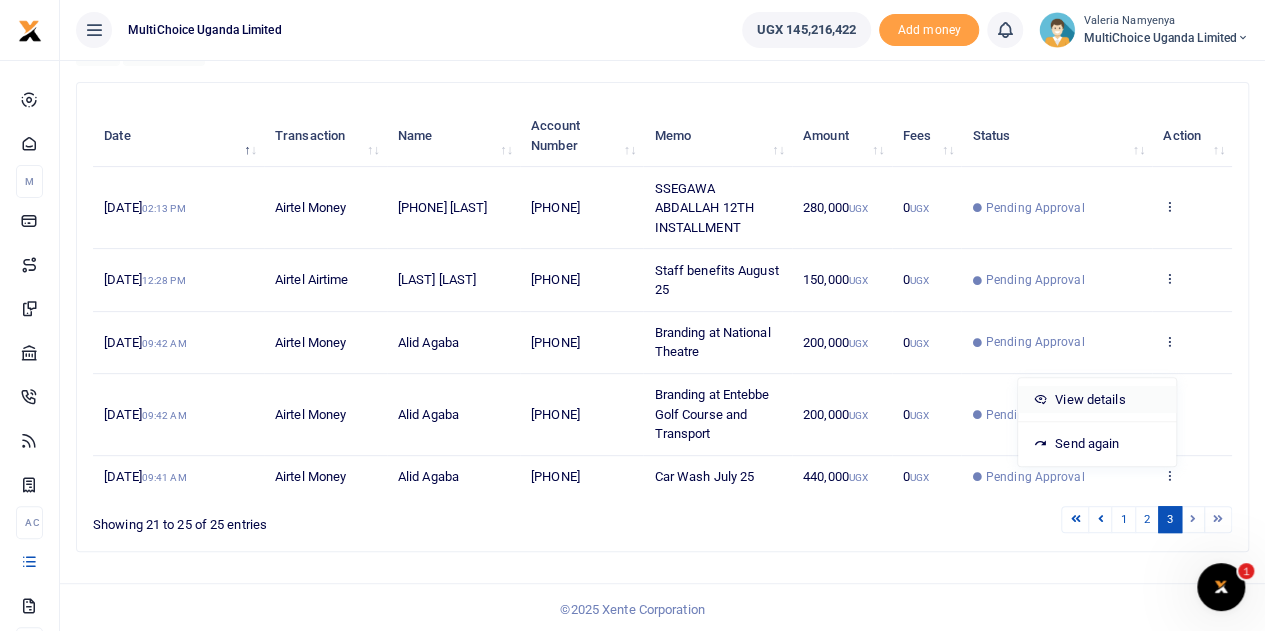 click on "View details" at bounding box center [1097, 400] 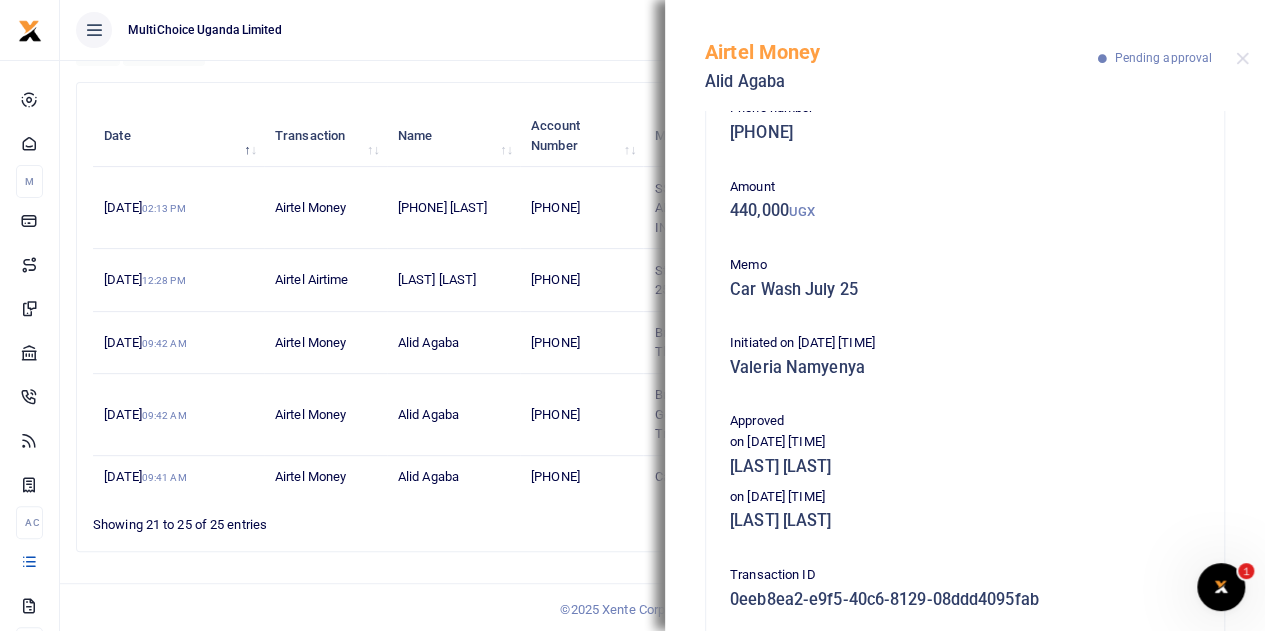 scroll, scrollTop: 0, scrollLeft: 0, axis: both 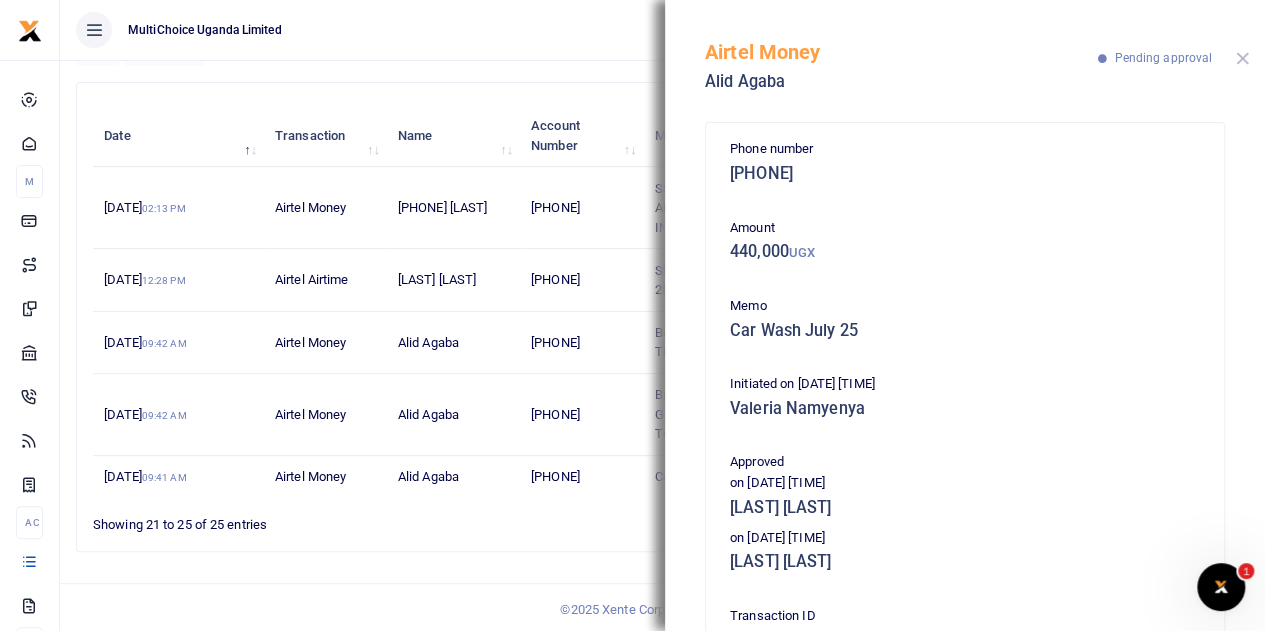 click at bounding box center [1242, 58] 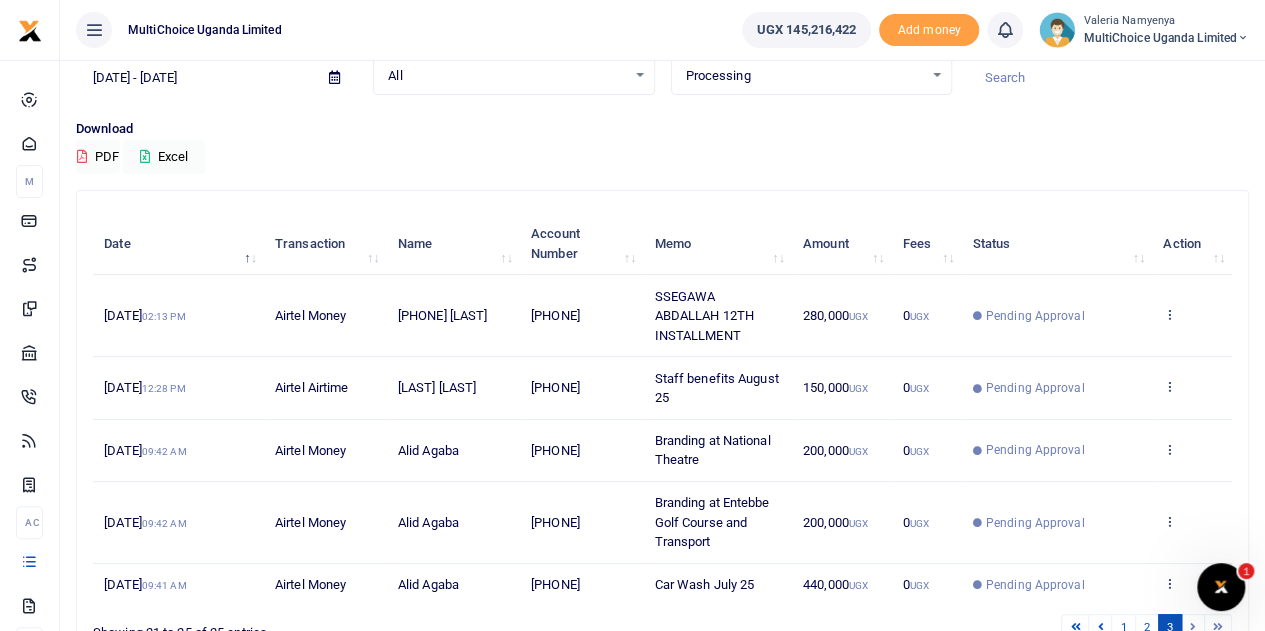 scroll, scrollTop: 206, scrollLeft: 0, axis: vertical 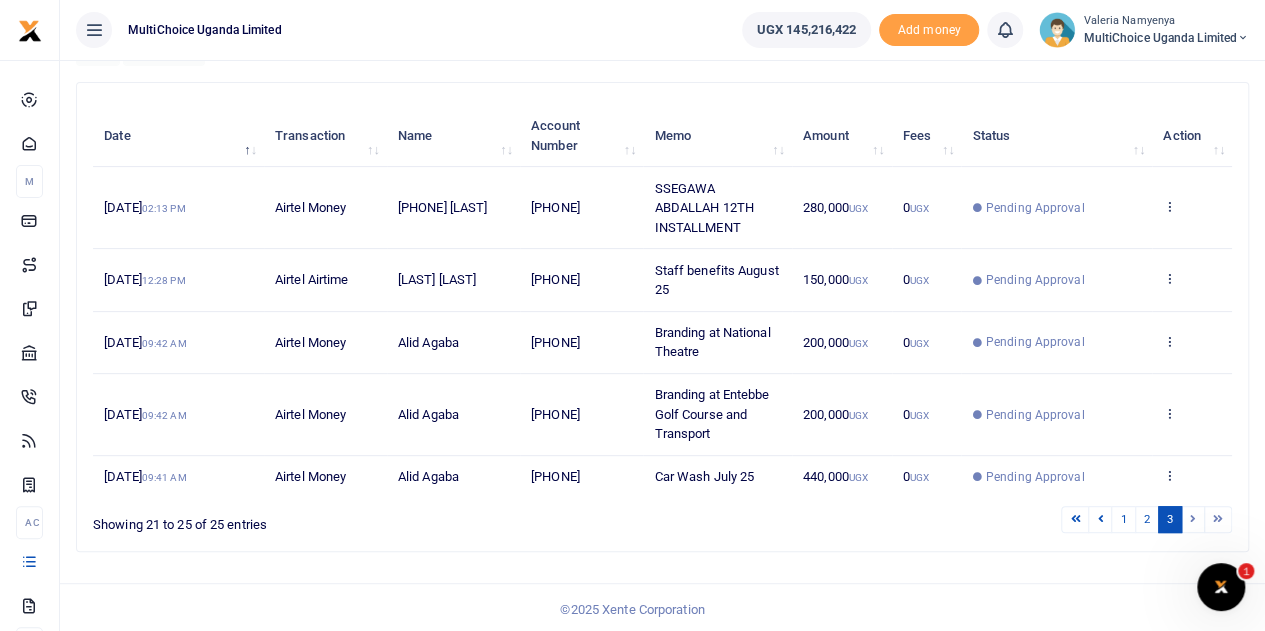 click on "View details
Send again" at bounding box center [1192, 280] 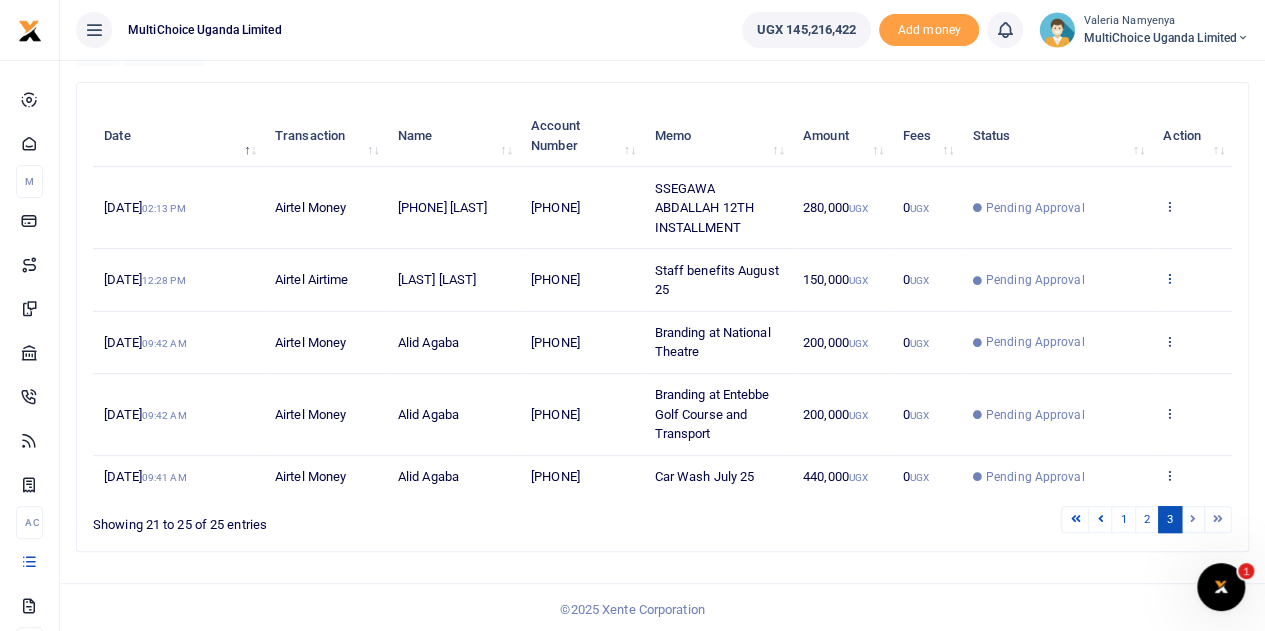 click at bounding box center (1169, 278) 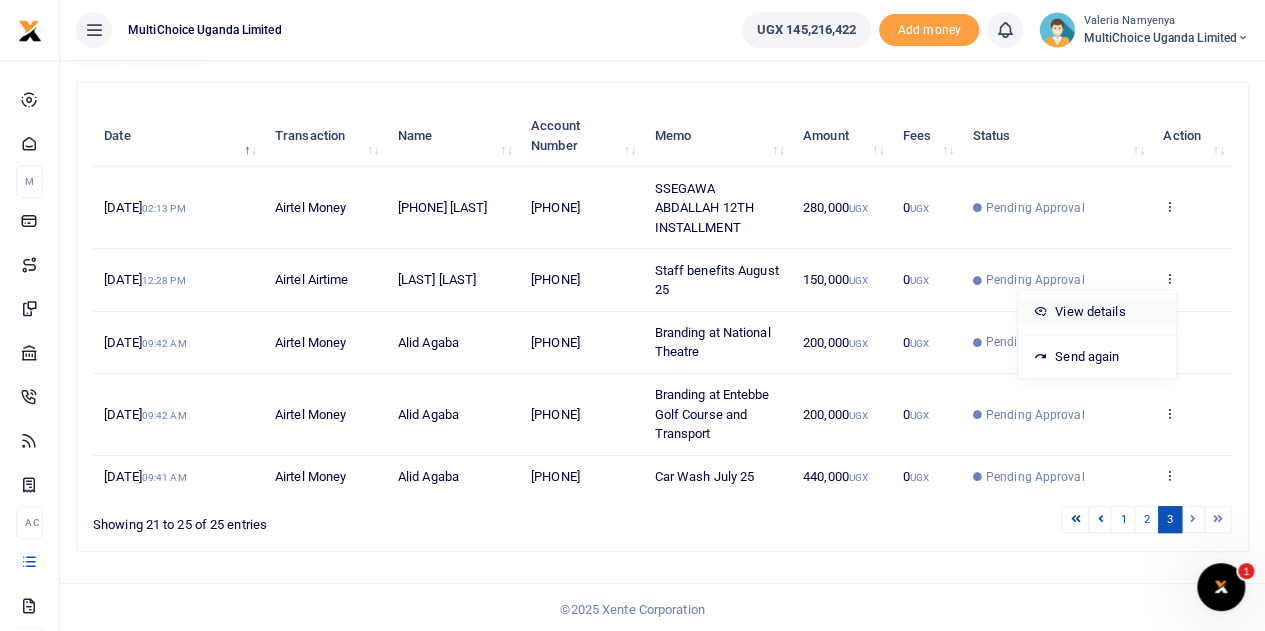 click on "View details" at bounding box center (1097, 312) 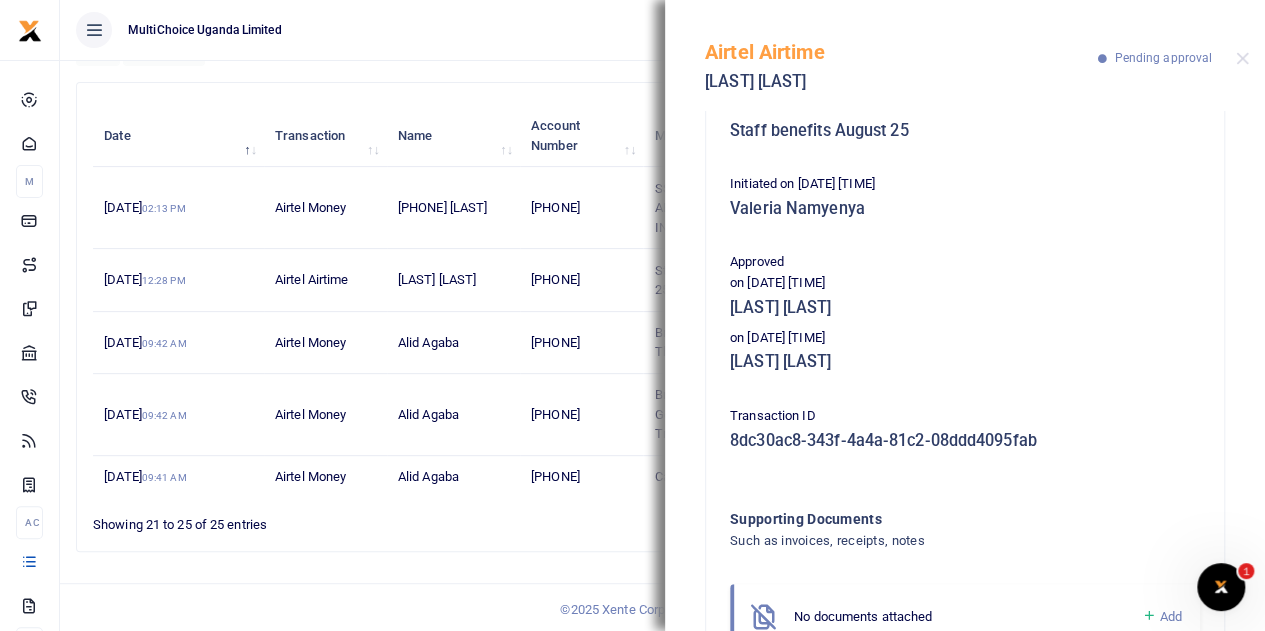 scroll, scrollTop: 0, scrollLeft: 0, axis: both 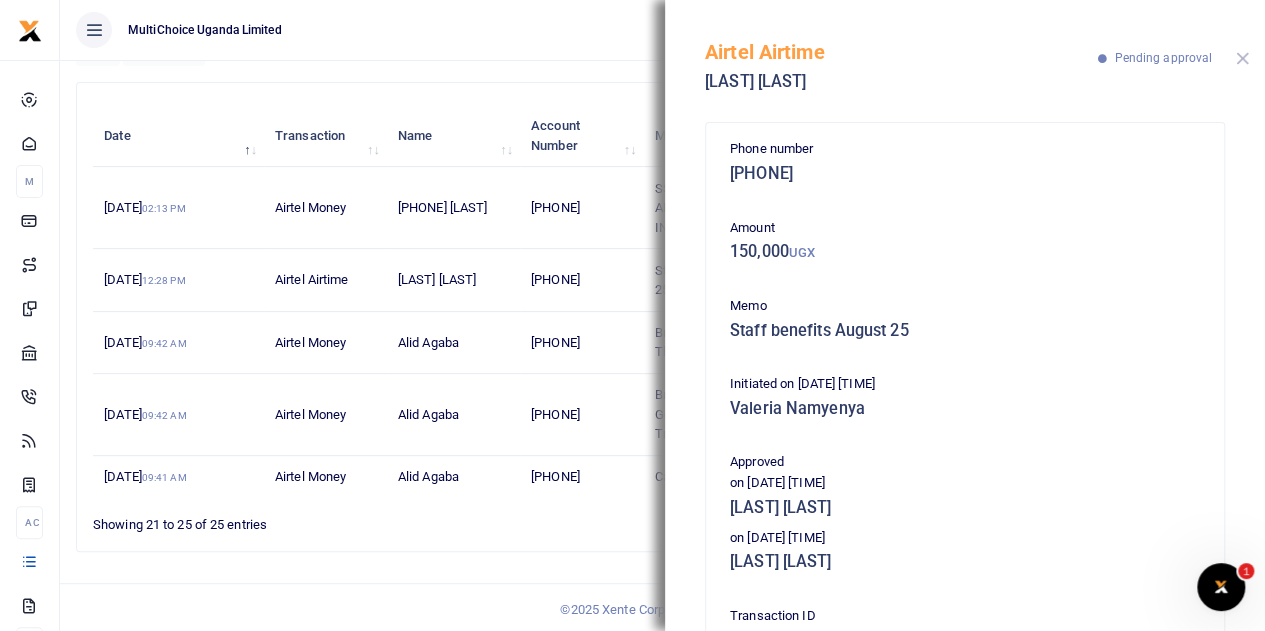 click at bounding box center [1242, 58] 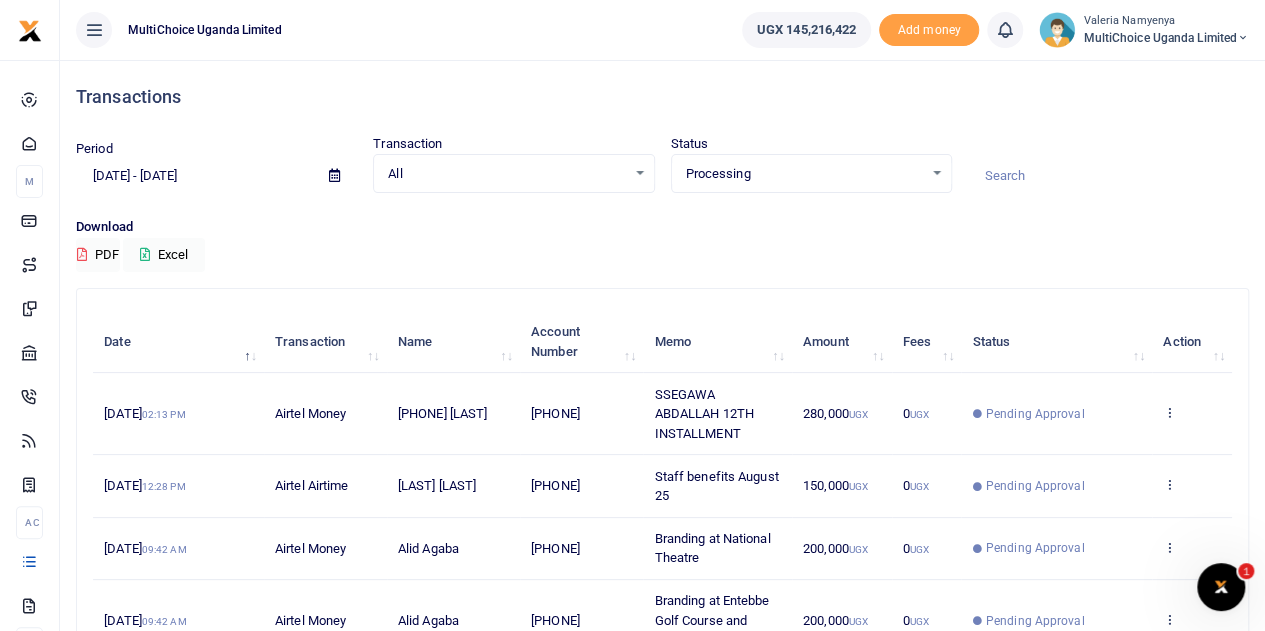 scroll, scrollTop: 206, scrollLeft: 0, axis: vertical 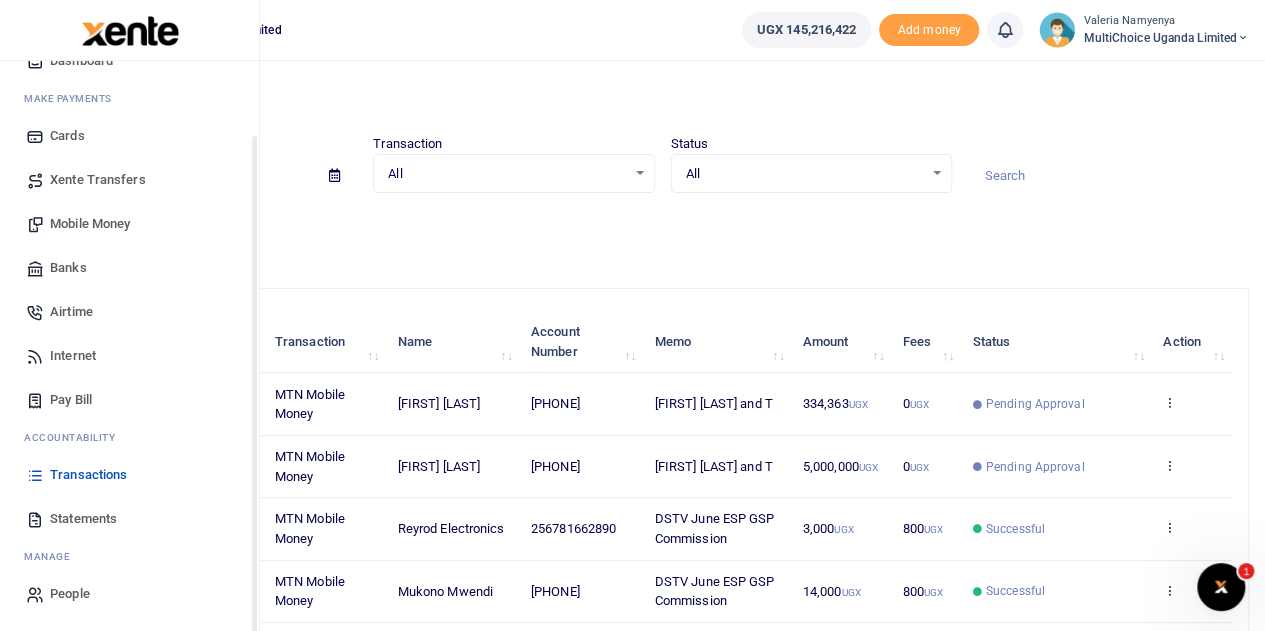 click on "Statements" at bounding box center [83, 519] 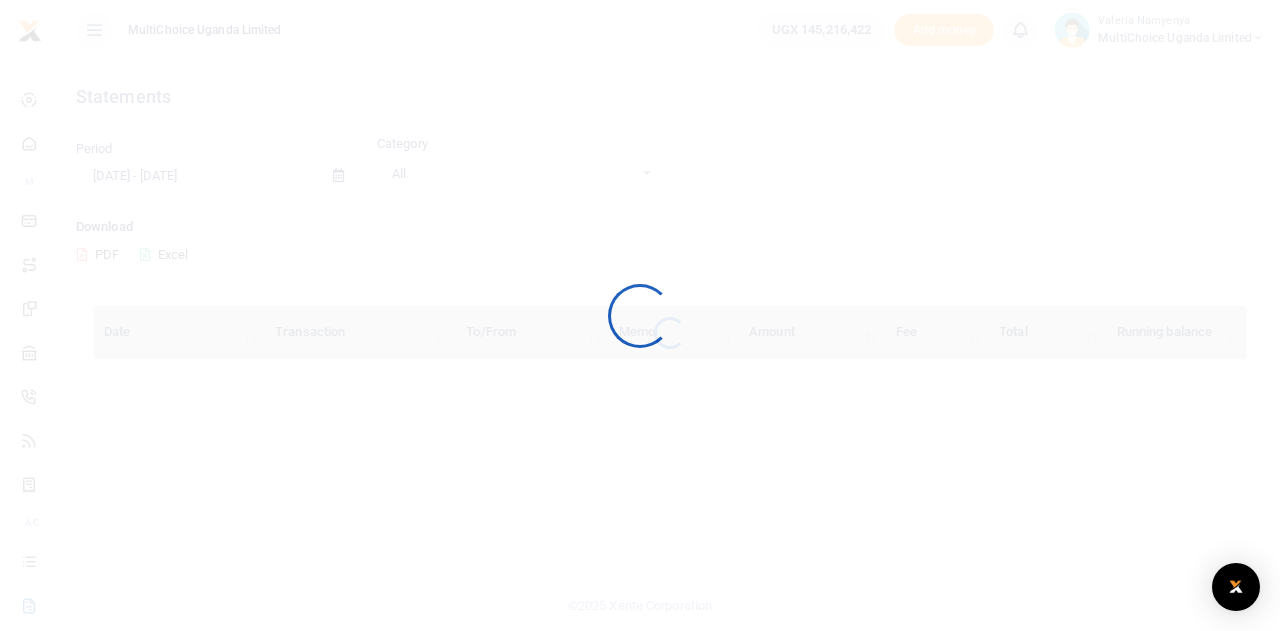 scroll, scrollTop: 0, scrollLeft: 0, axis: both 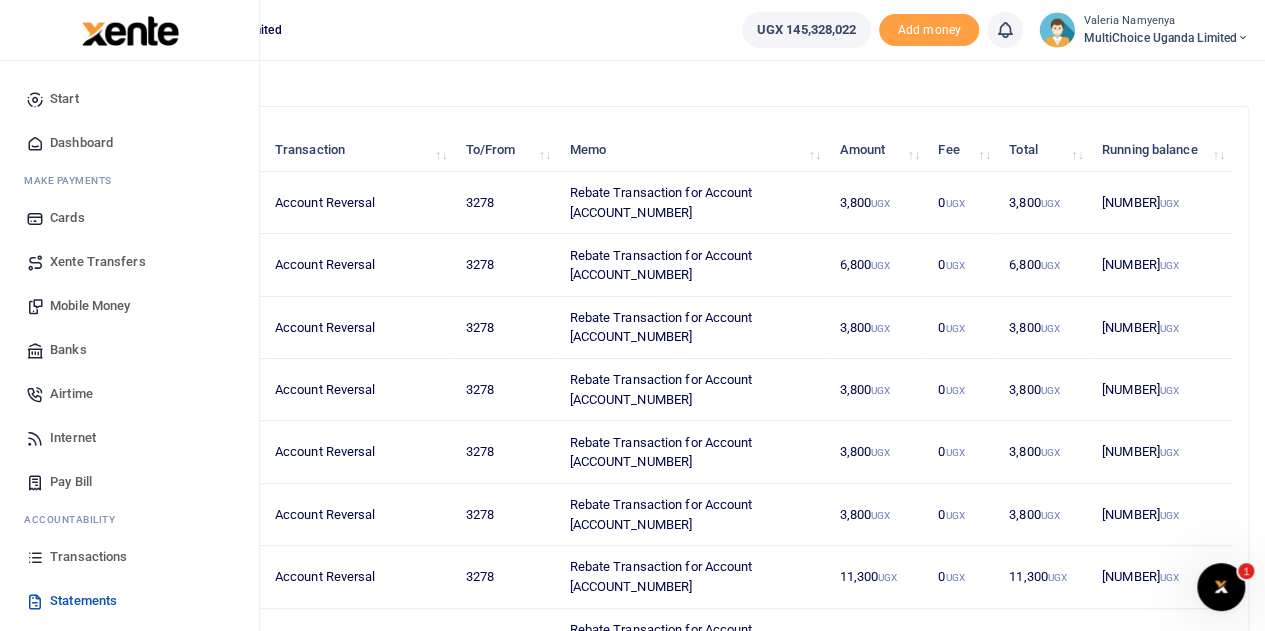 click on "Transactions" at bounding box center [88, 557] 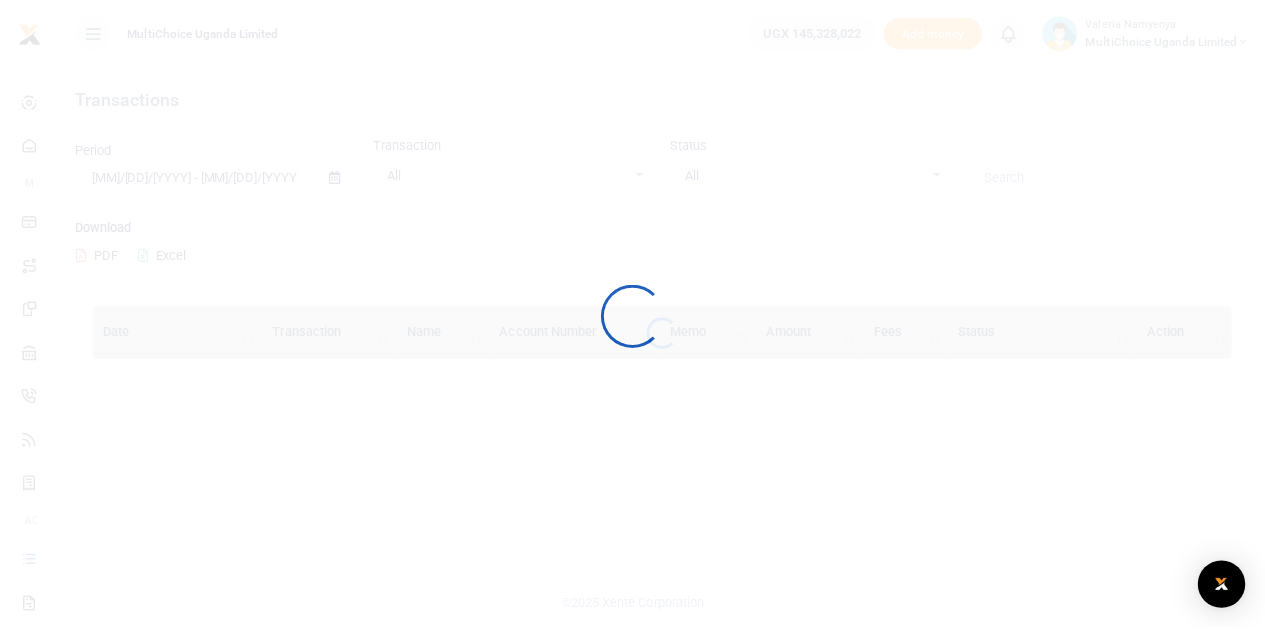scroll, scrollTop: 0, scrollLeft: 0, axis: both 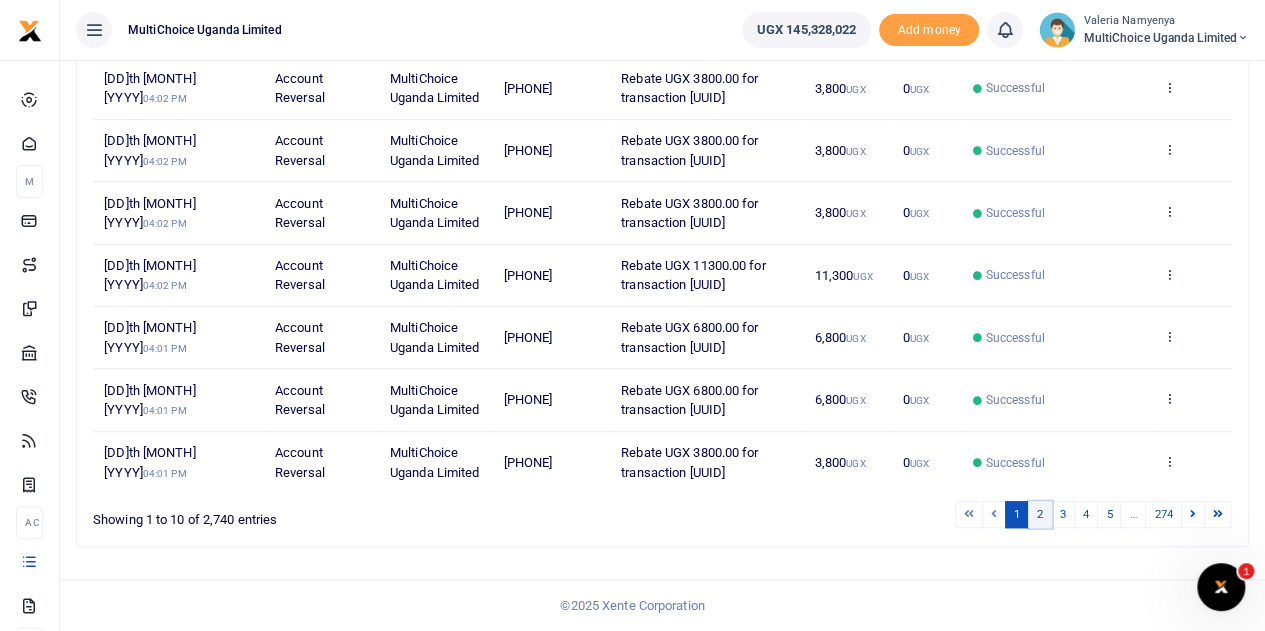 click on "2" at bounding box center [1040, 514] 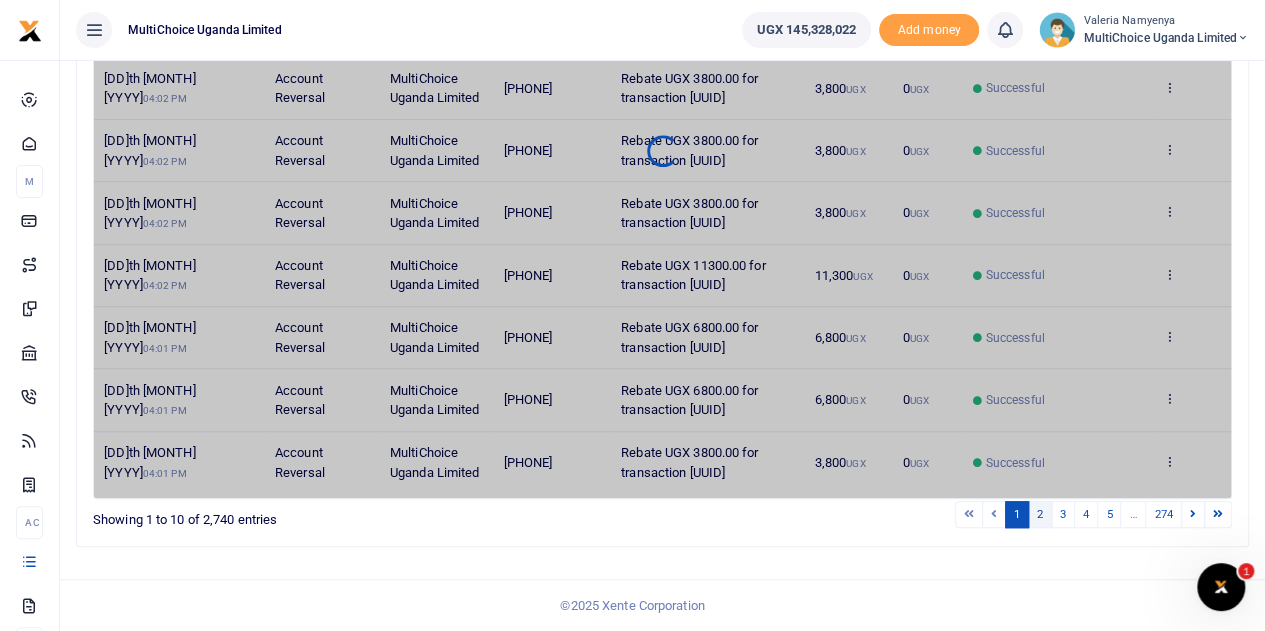 scroll, scrollTop: 634, scrollLeft: 0, axis: vertical 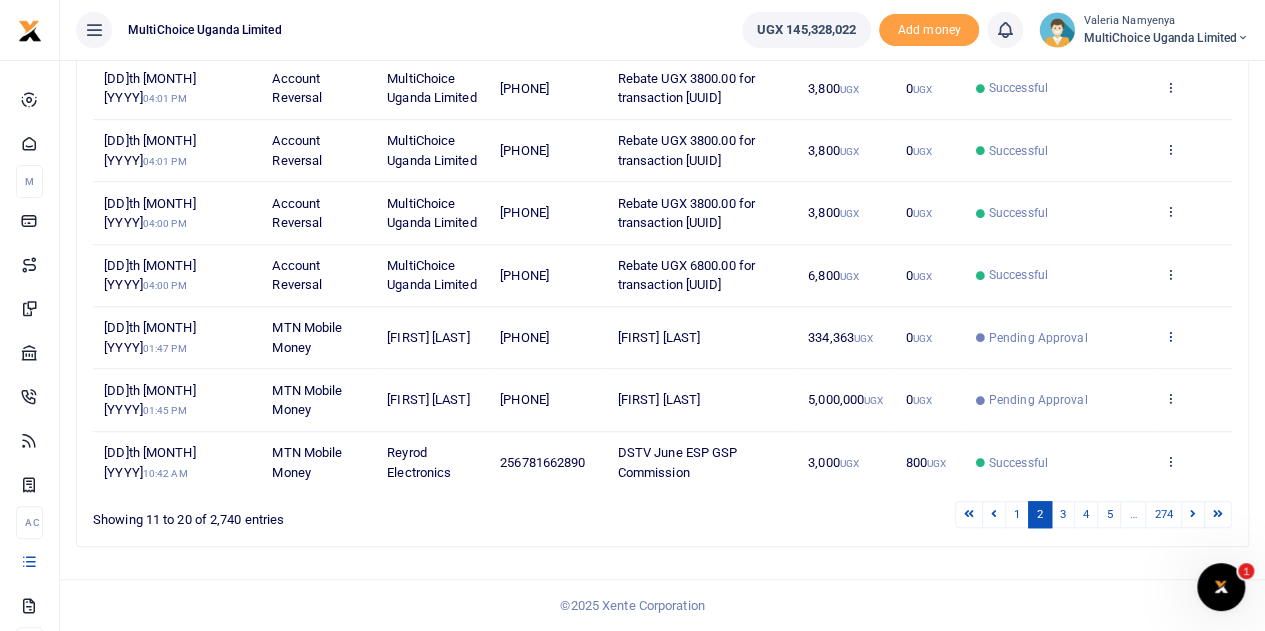 click at bounding box center [1169, 336] 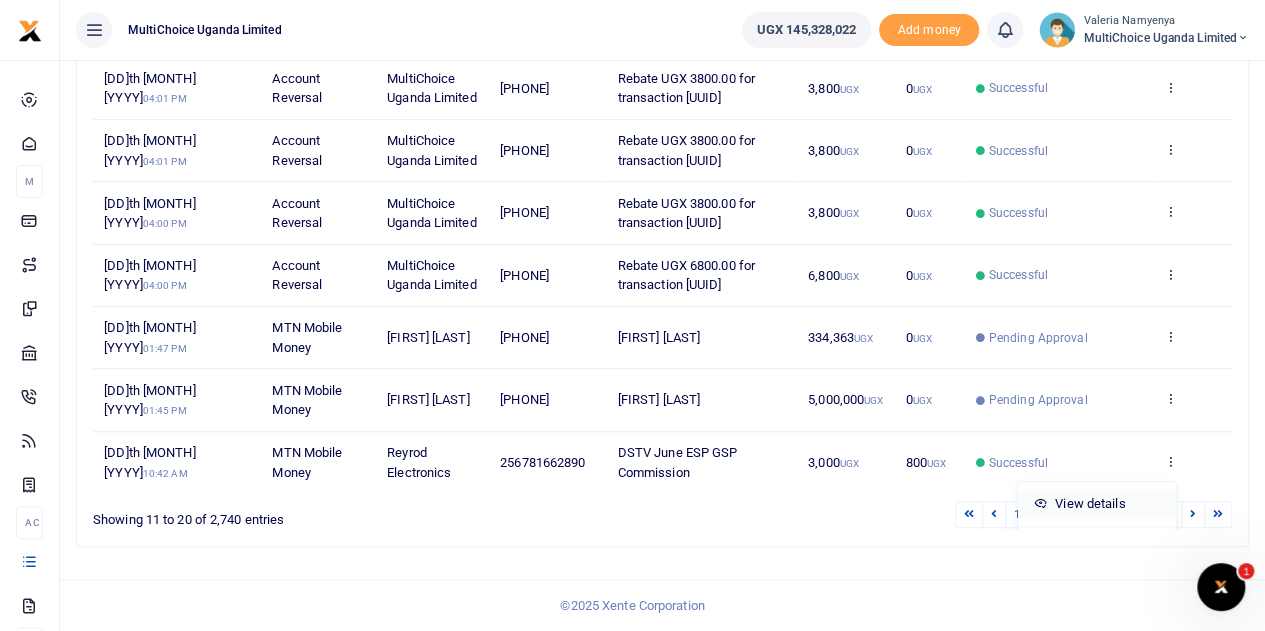 click on "View details" at bounding box center [1097, 504] 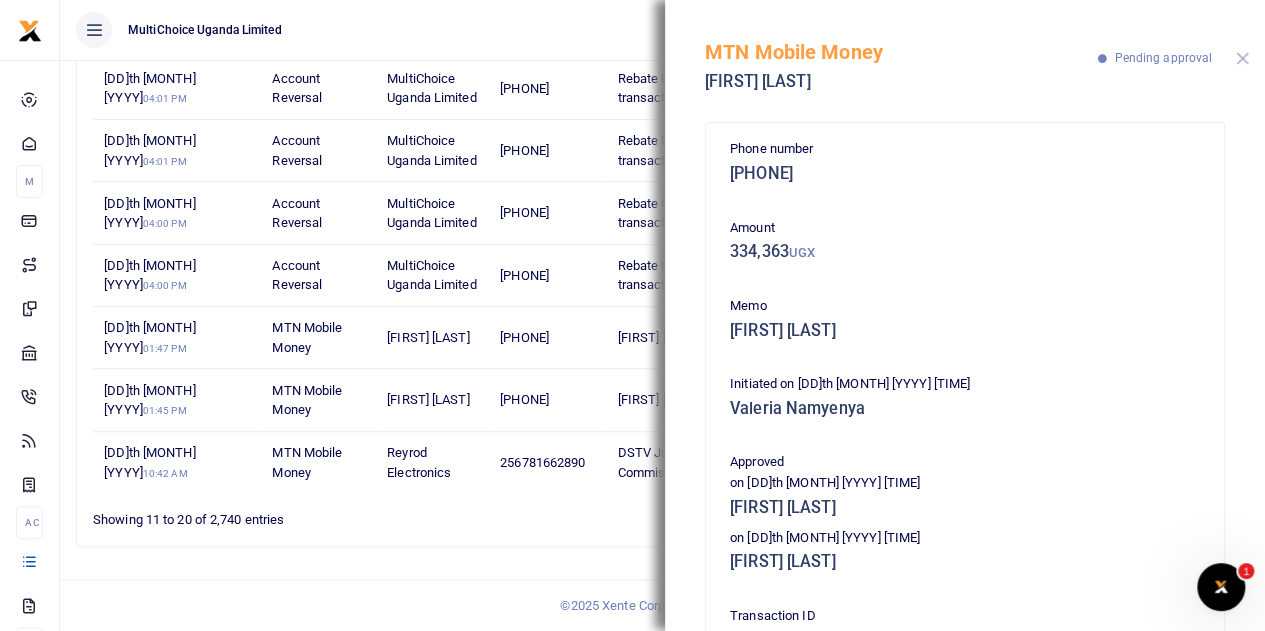 click at bounding box center [1242, 58] 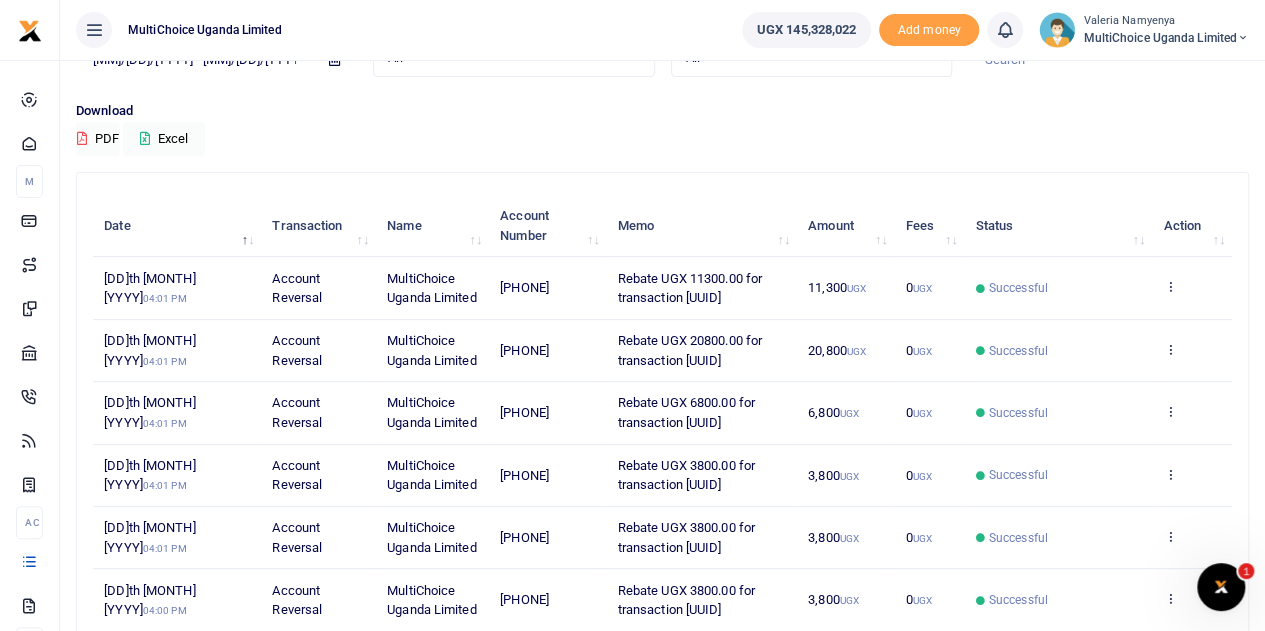 scroll, scrollTop: 0, scrollLeft: 0, axis: both 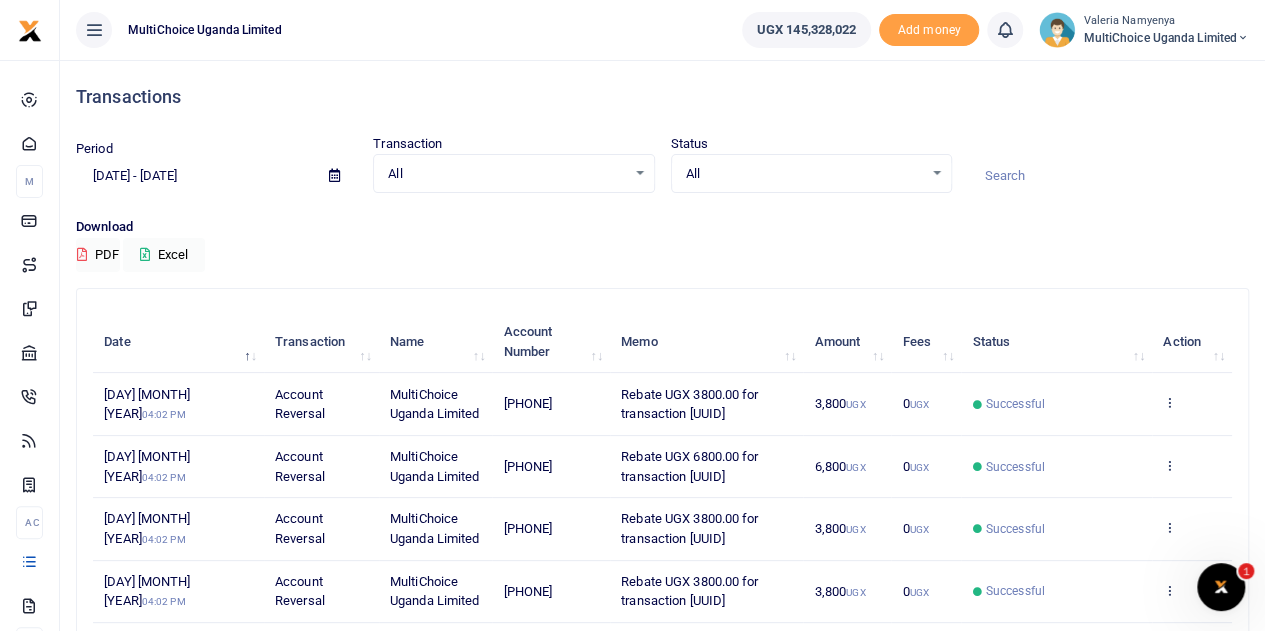 click on "All Select an option..." at bounding box center [811, 174] 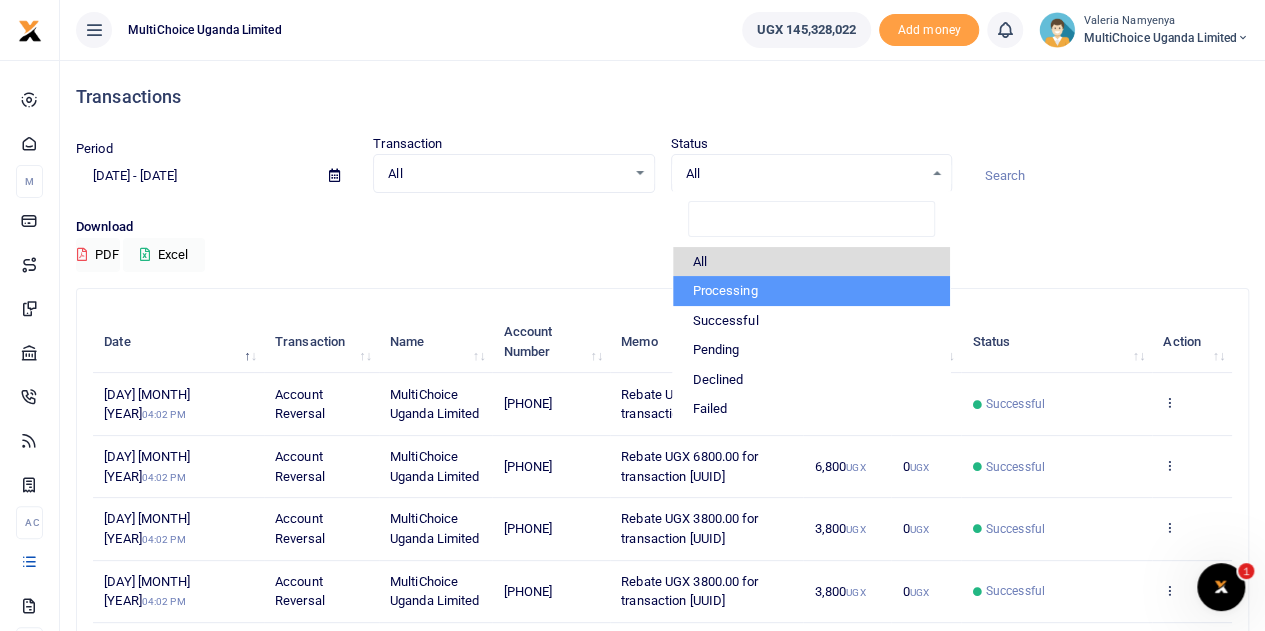 click on "Processing" at bounding box center [811, 291] 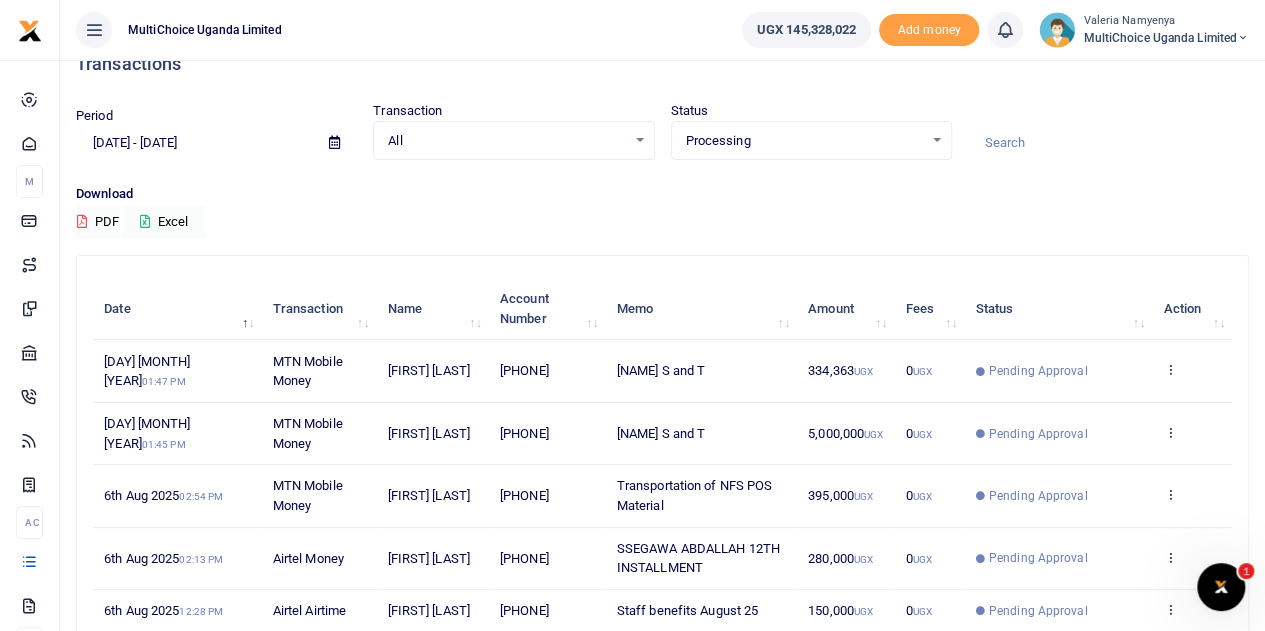 scroll, scrollTop: 0, scrollLeft: 0, axis: both 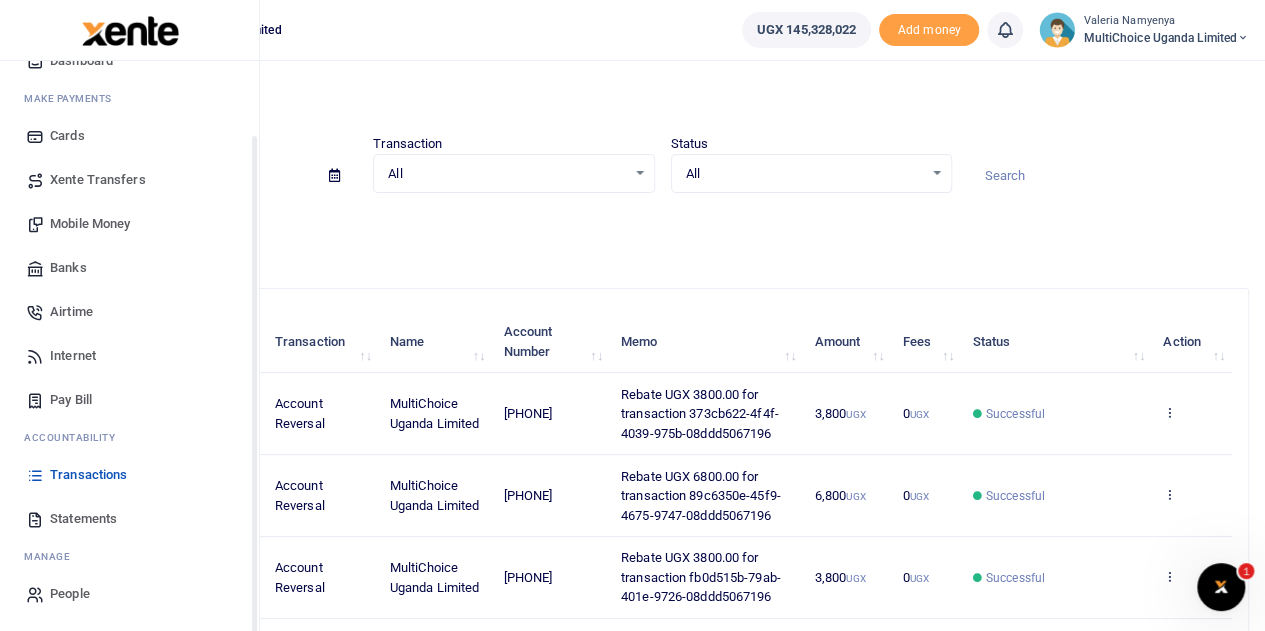 click on "Mobile Money" at bounding box center (90, 224) 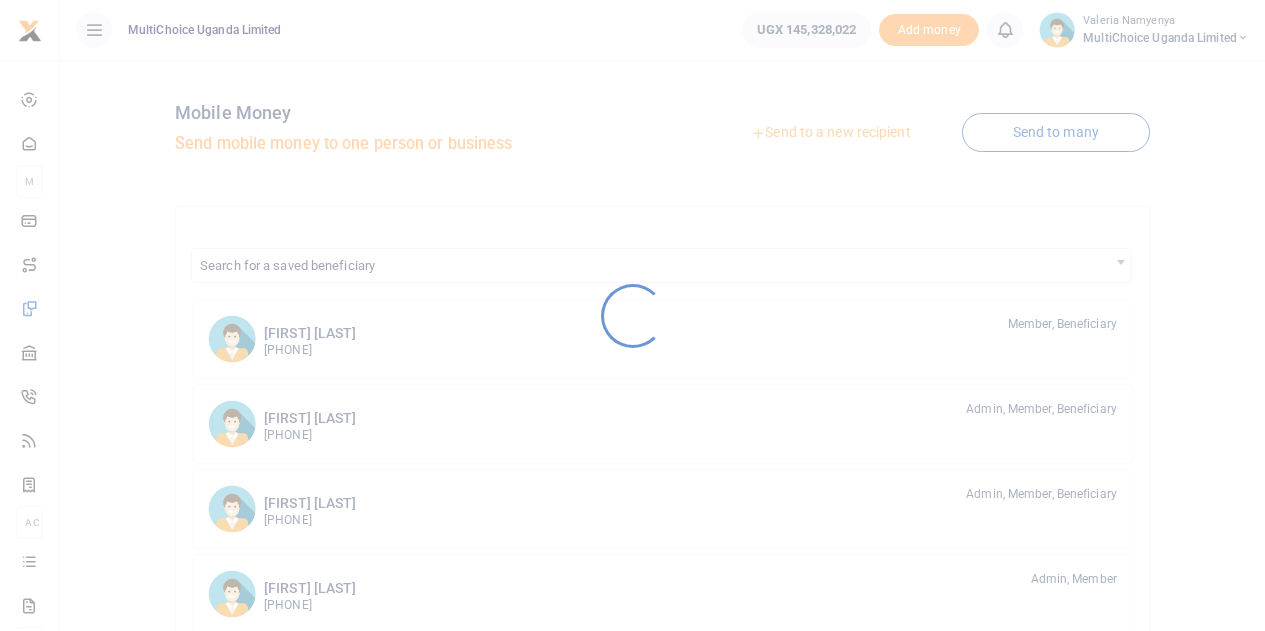 scroll, scrollTop: 0, scrollLeft: 0, axis: both 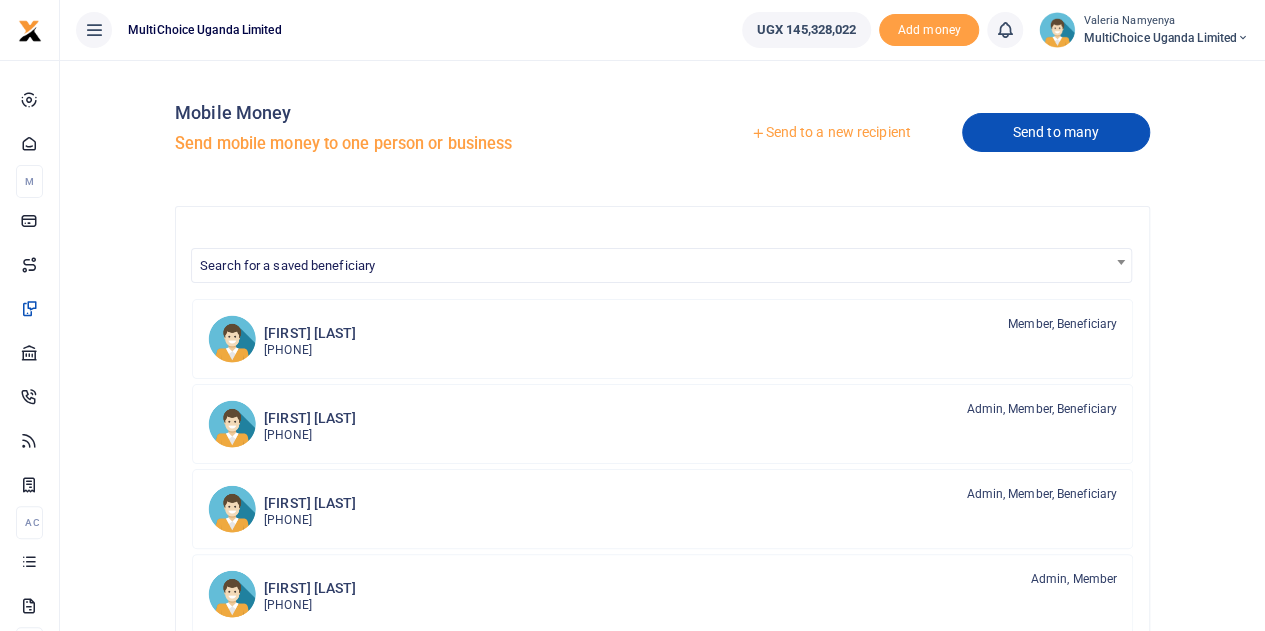 click on "Send to many" at bounding box center [1056, 132] 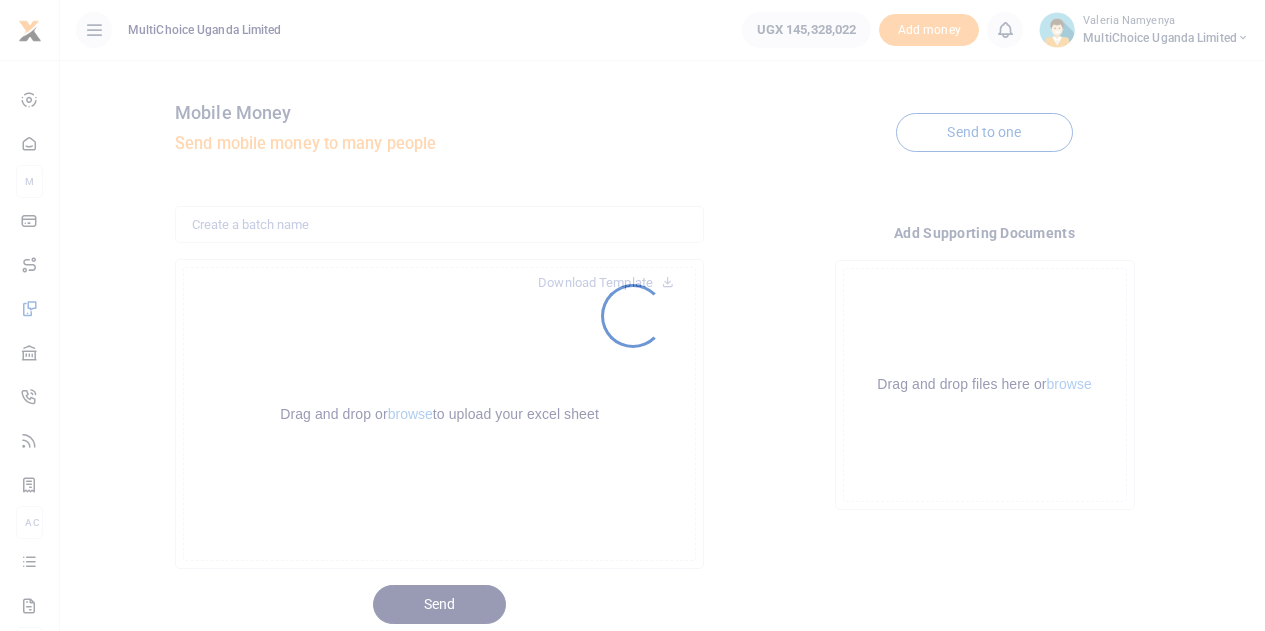 scroll, scrollTop: 0, scrollLeft: 0, axis: both 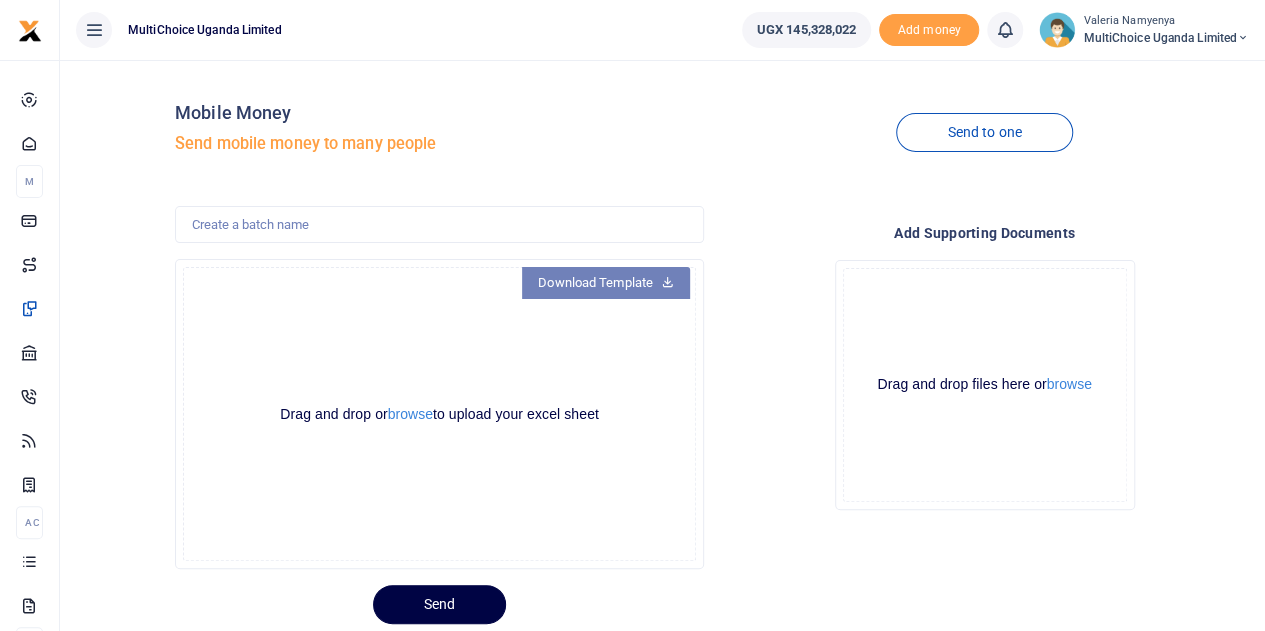 click on "Download Template" at bounding box center [606, 283] 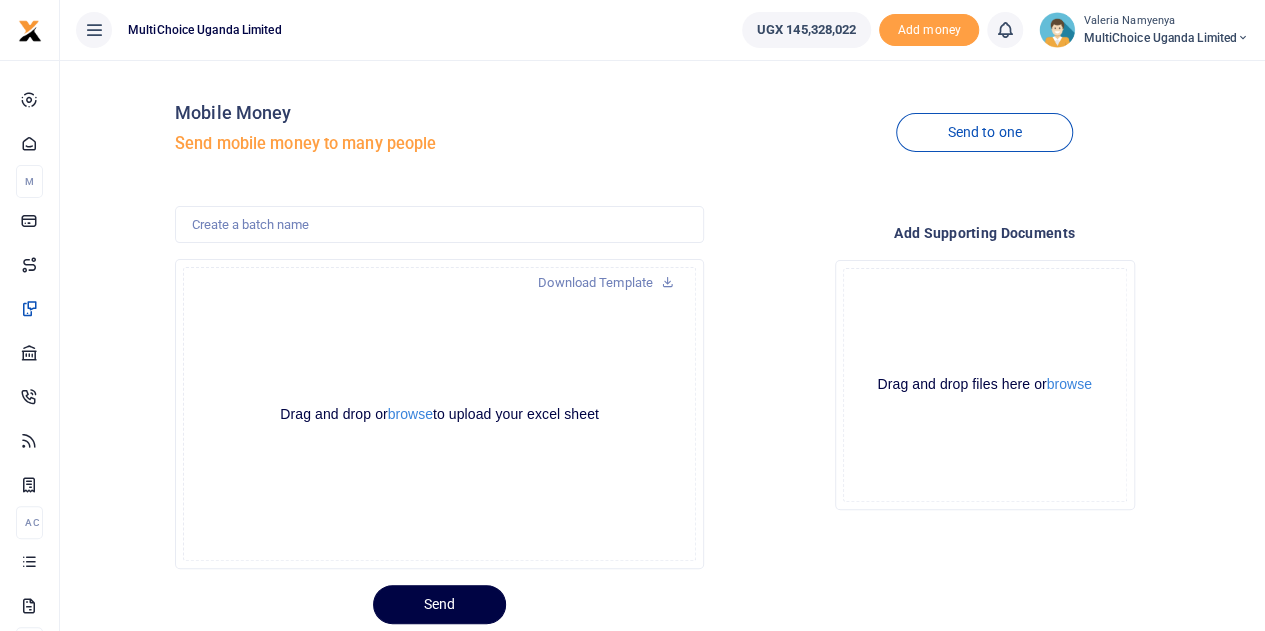 click on "Drop your files here Drag and drop files here or  browse Powered by  Uppy" at bounding box center [984, 385] 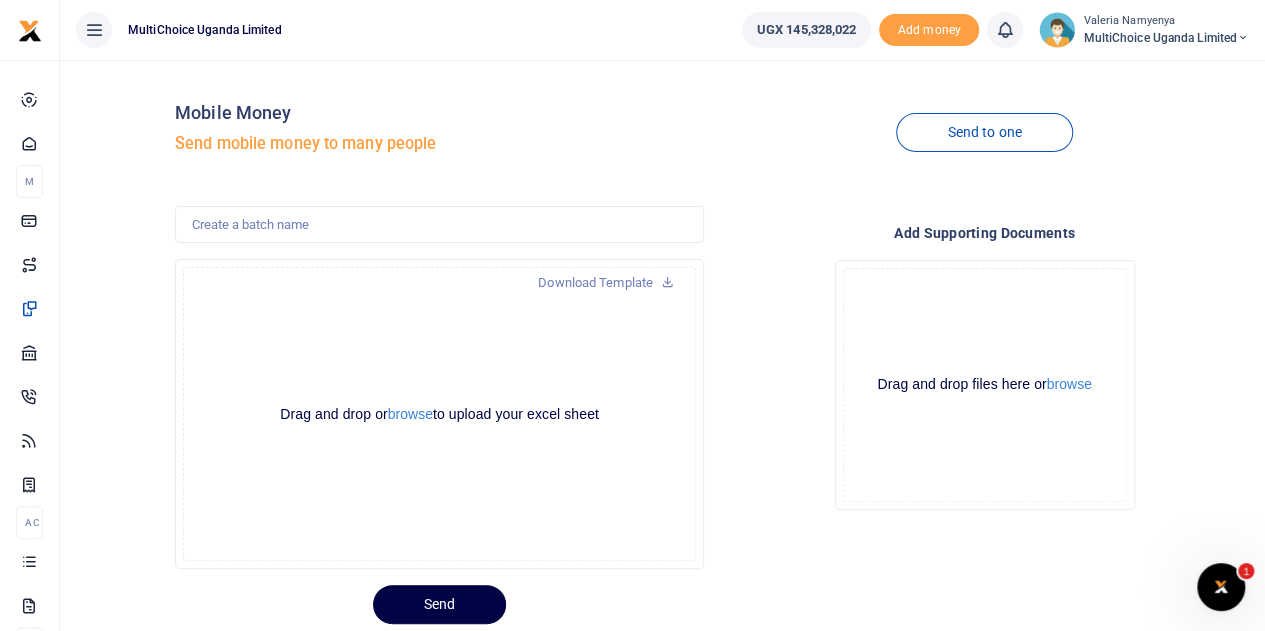 scroll, scrollTop: 0, scrollLeft: 0, axis: both 